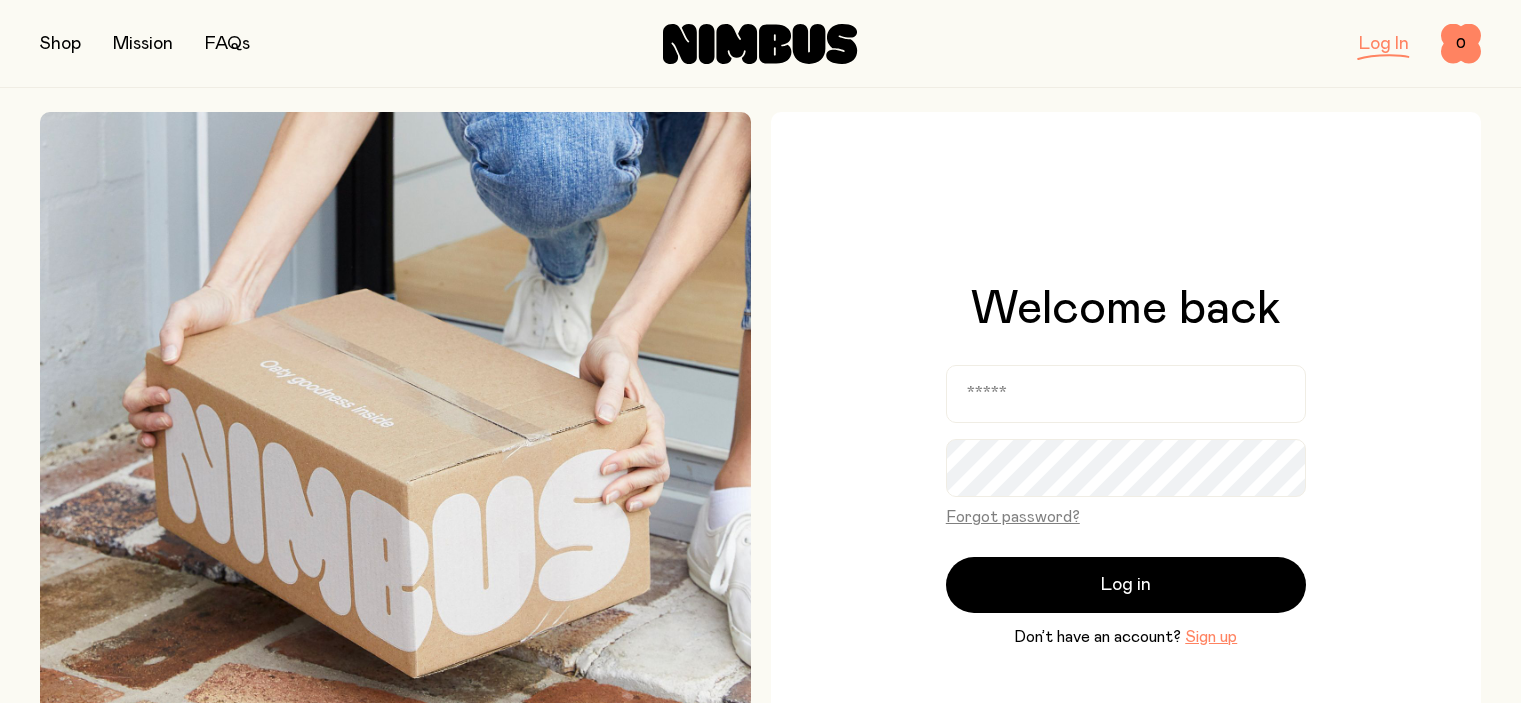 scroll, scrollTop: 0, scrollLeft: 0, axis: both 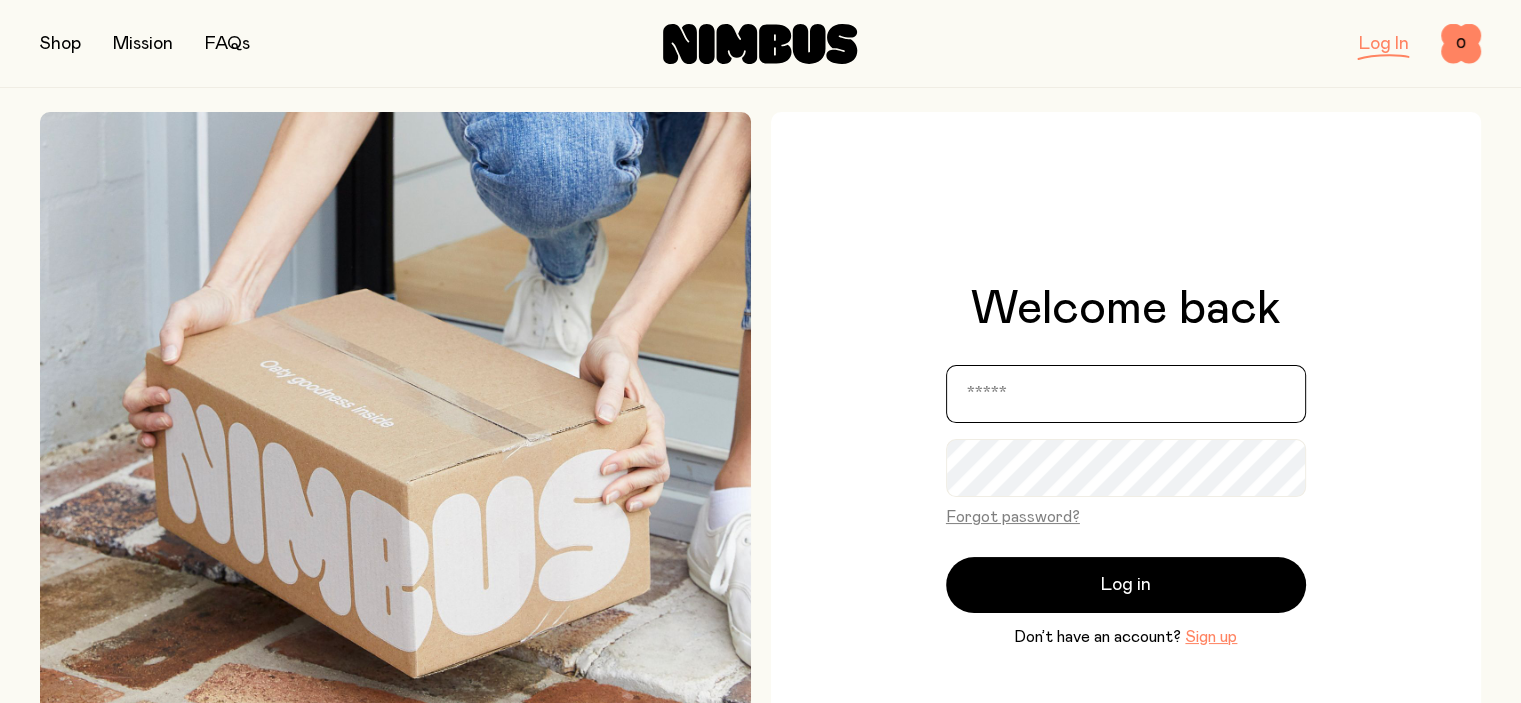 click at bounding box center (1126, 394) 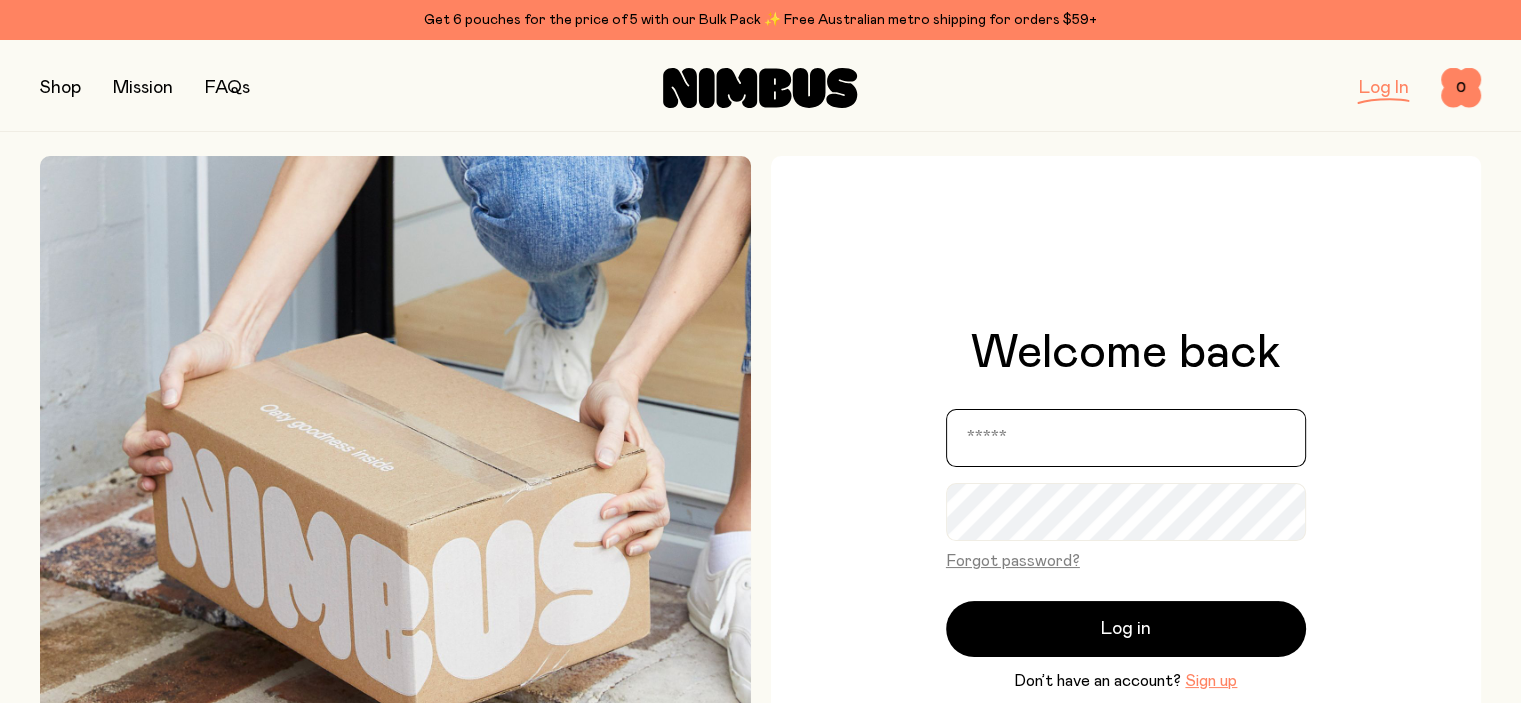 type on "**********" 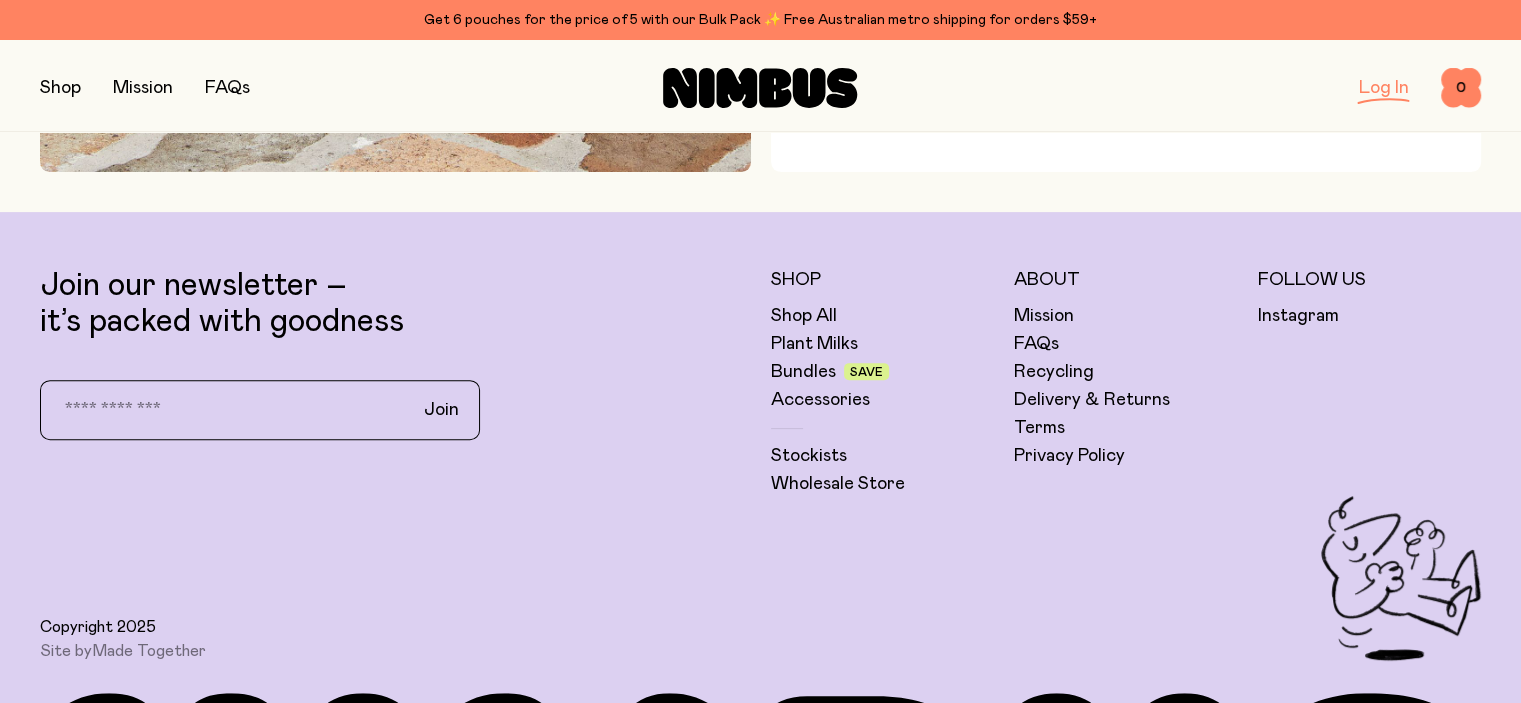 scroll, scrollTop: 666, scrollLeft: 0, axis: vertical 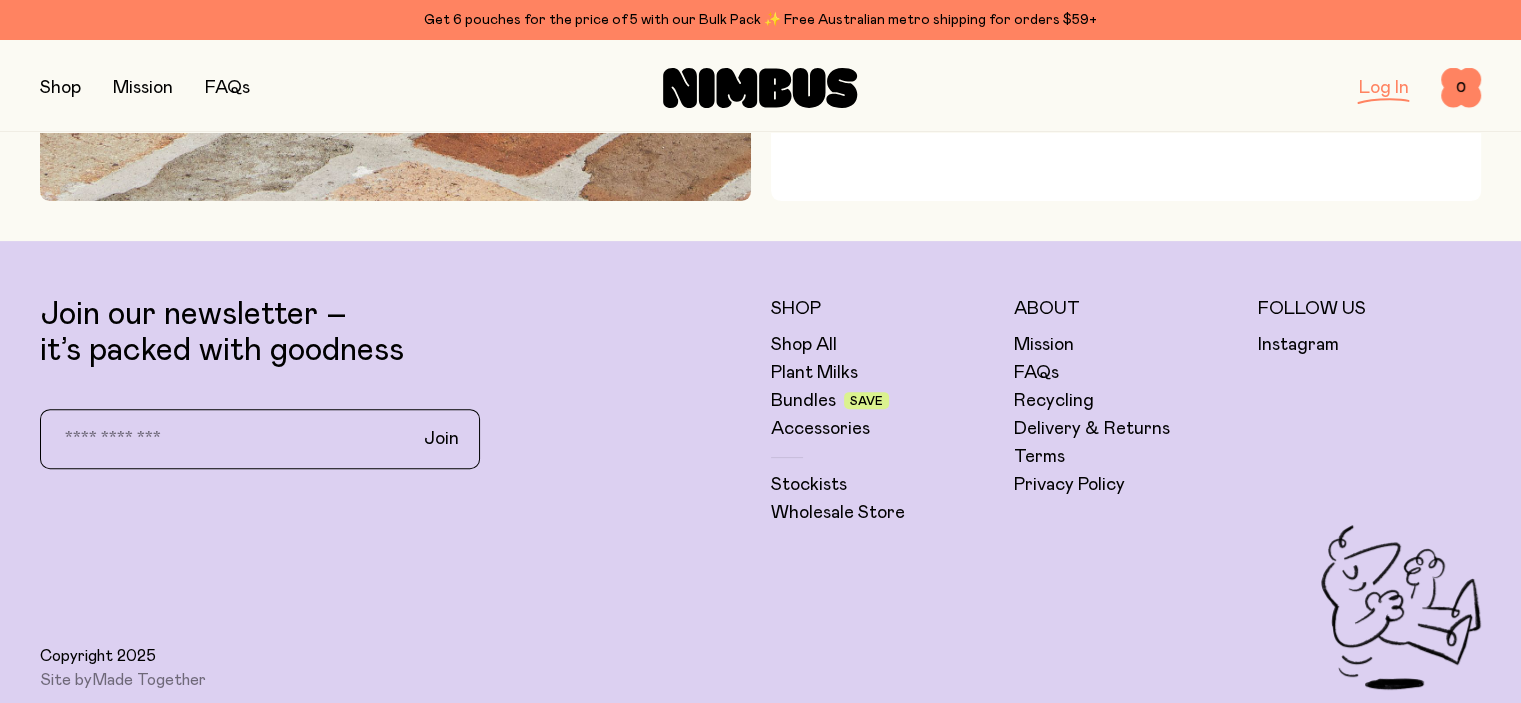 click on "Log In" at bounding box center [1384, 88] 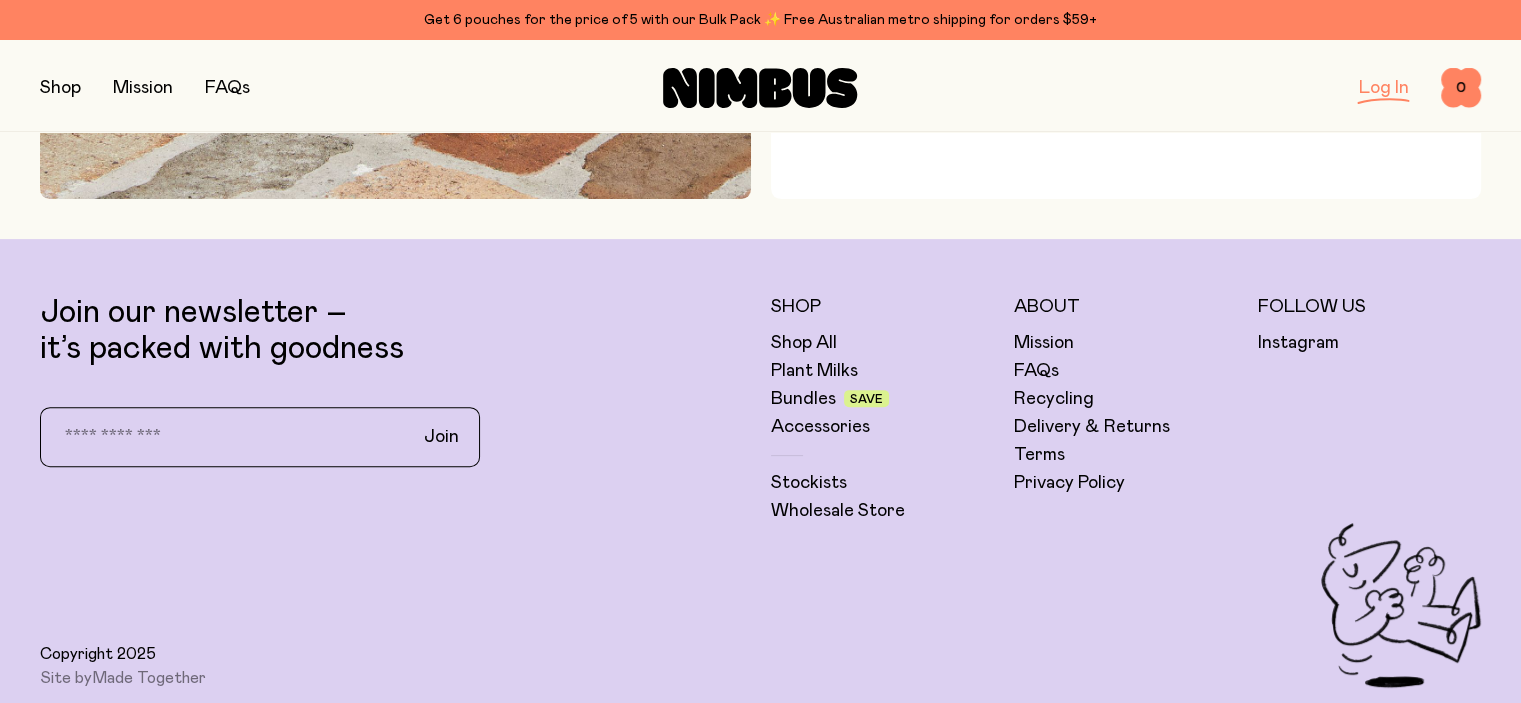 scroll, scrollTop: 666, scrollLeft: 0, axis: vertical 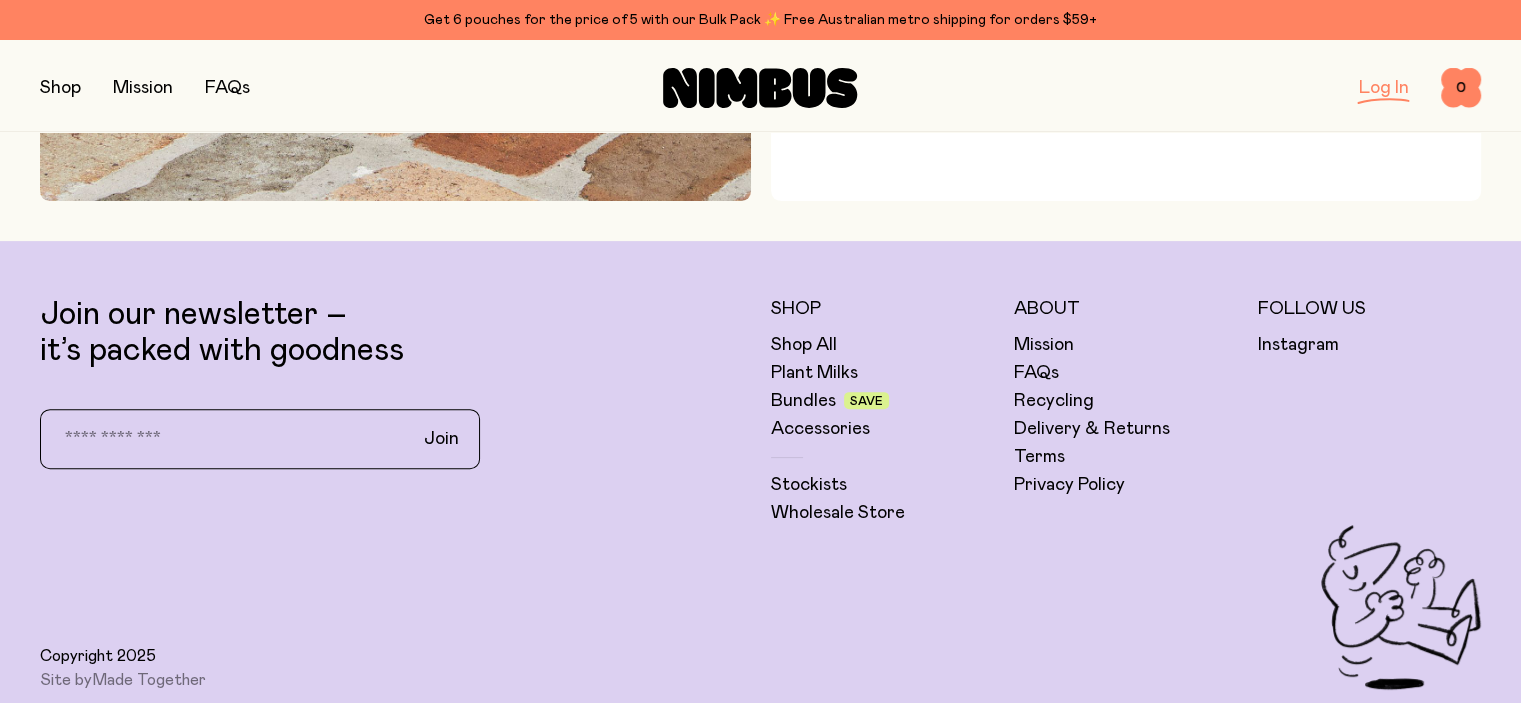 click on "Log In" at bounding box center [1384, 88] 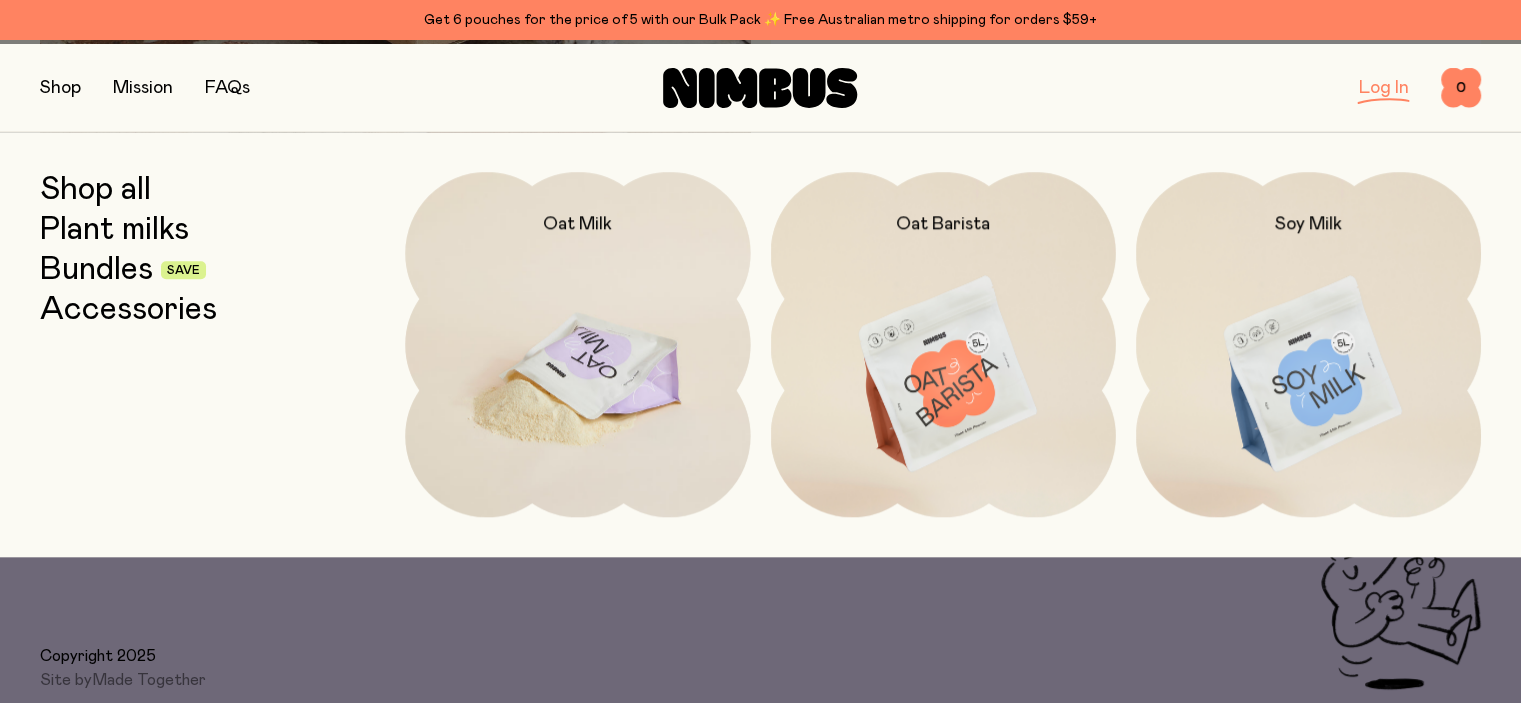 click at bounding box center [577, 375] 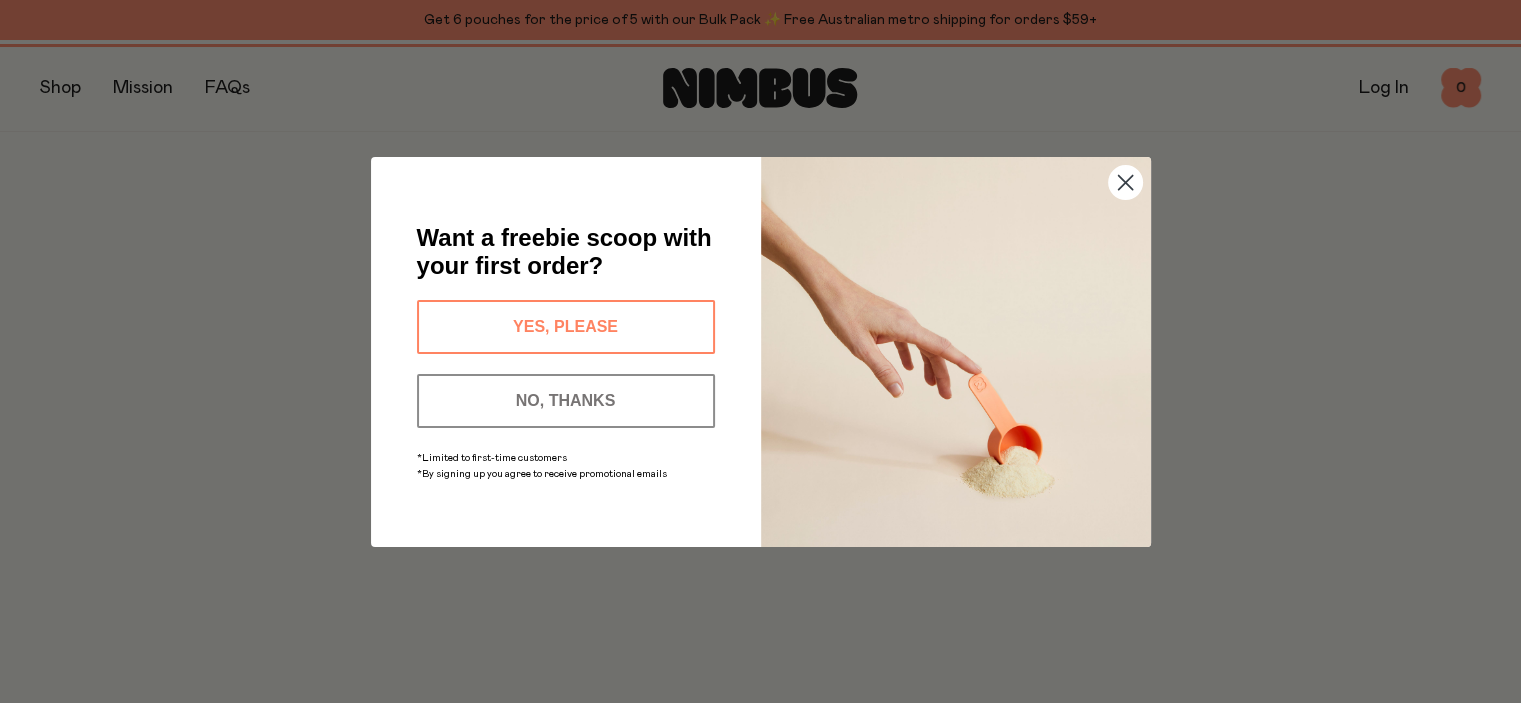scroll, scrollTop: 0, scrollLeft: 0, axis: both 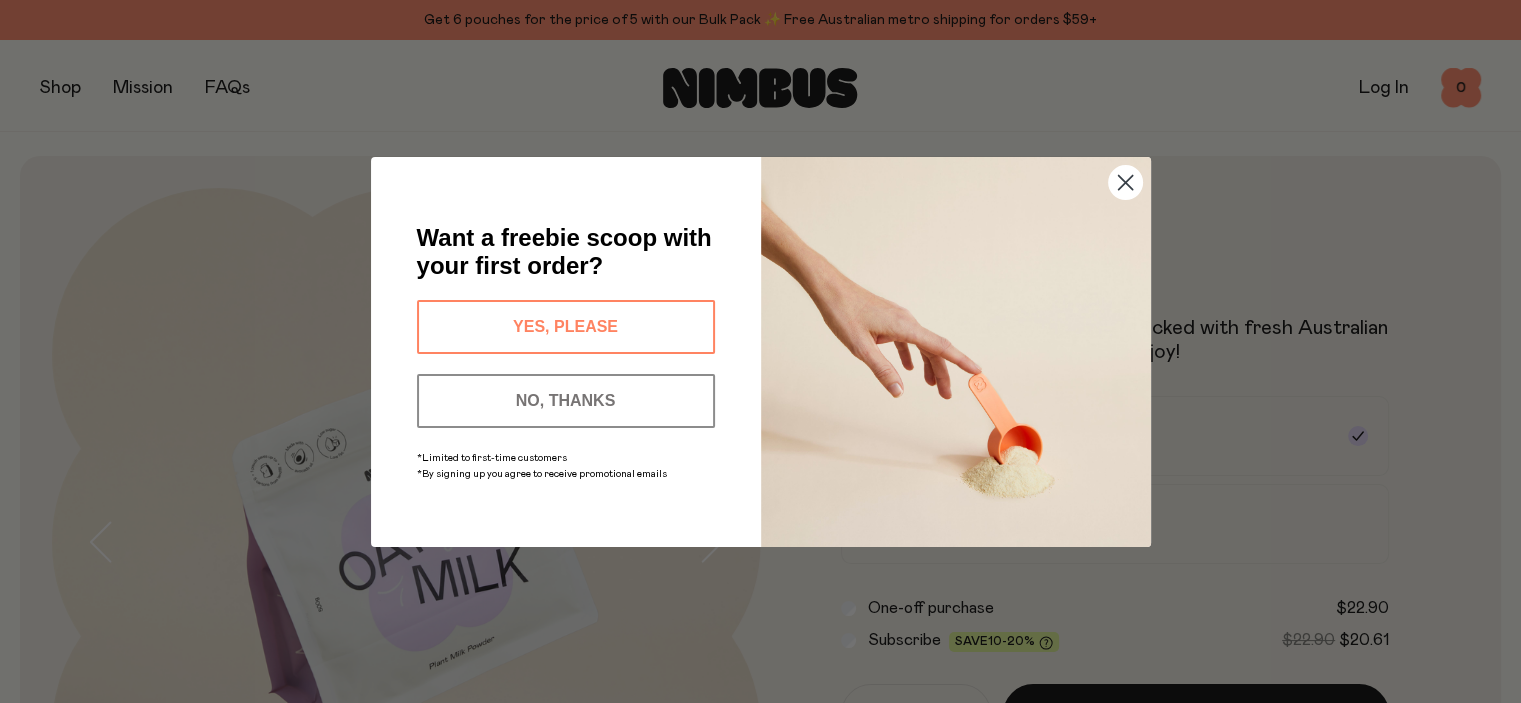click on "NO, THANKS" at bounding box center [566, 401] 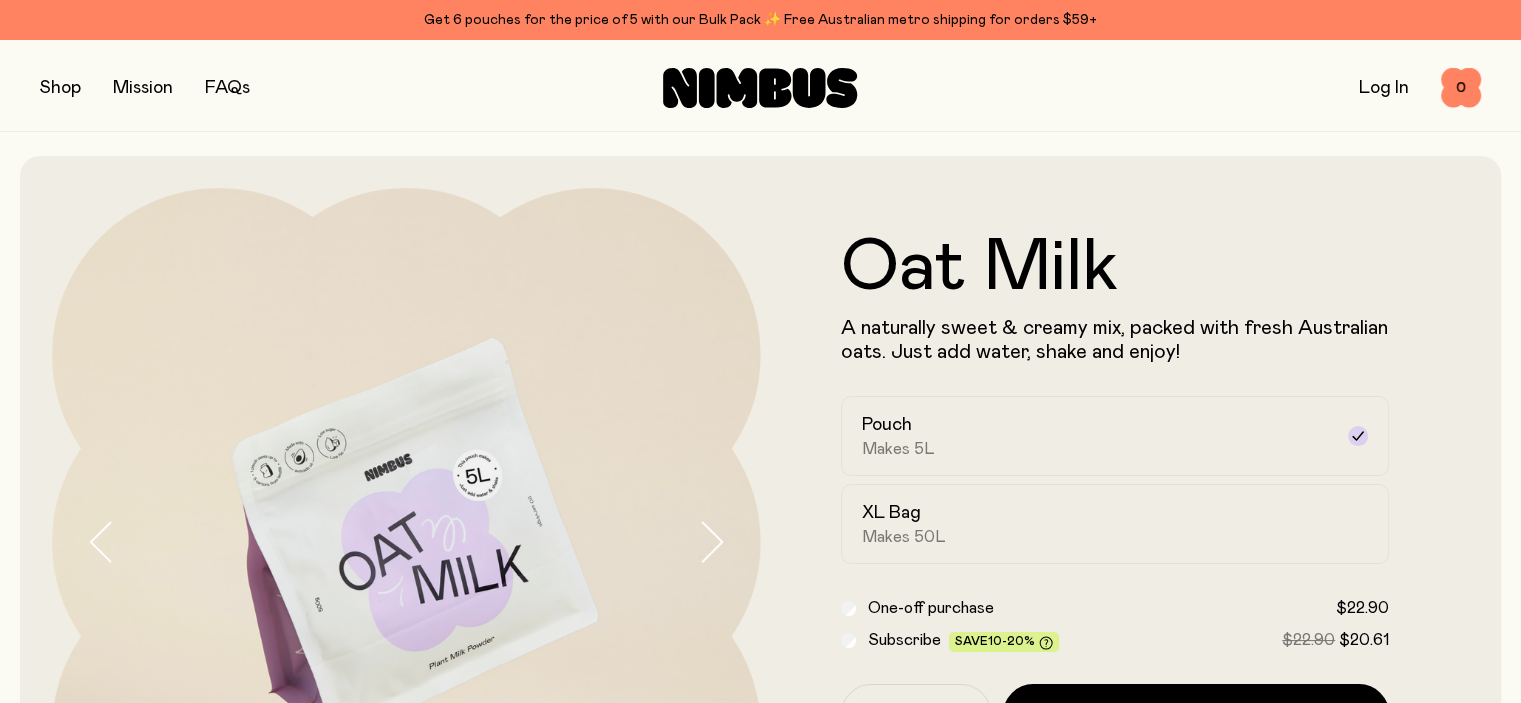click on "Log In" at bounding box center [1384, 88] 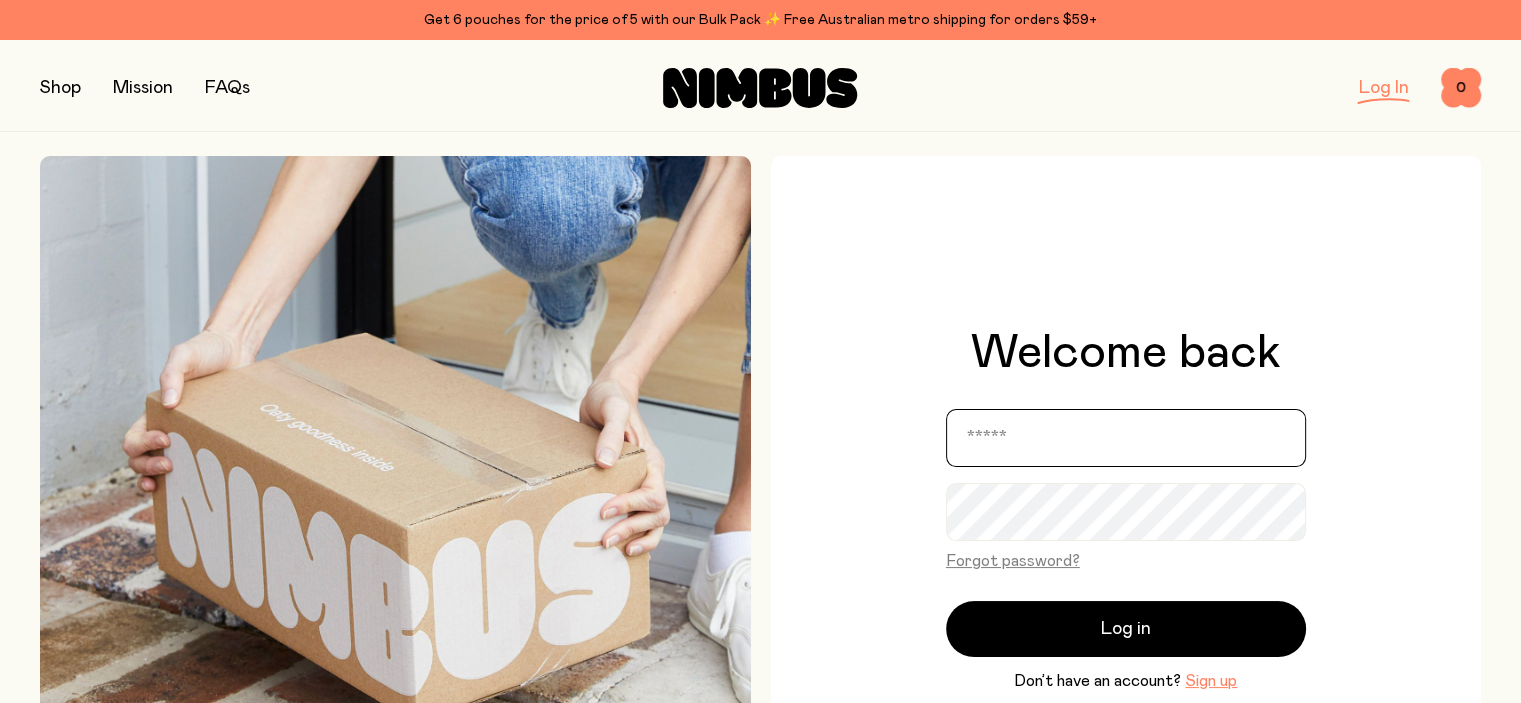 click at bounding box center [1126, 438] 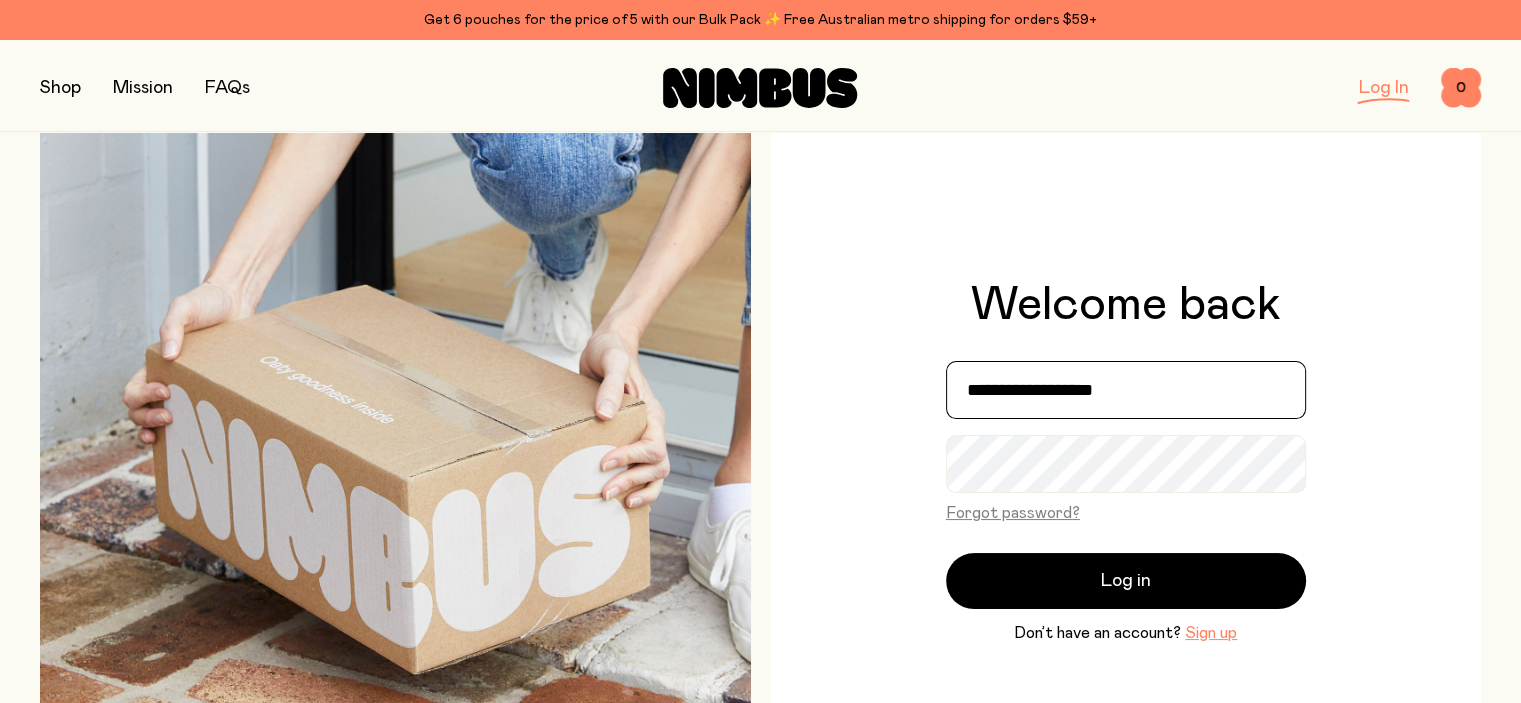 scroll, scrollTop: 133, scrollLeft: 0, axis: vertical 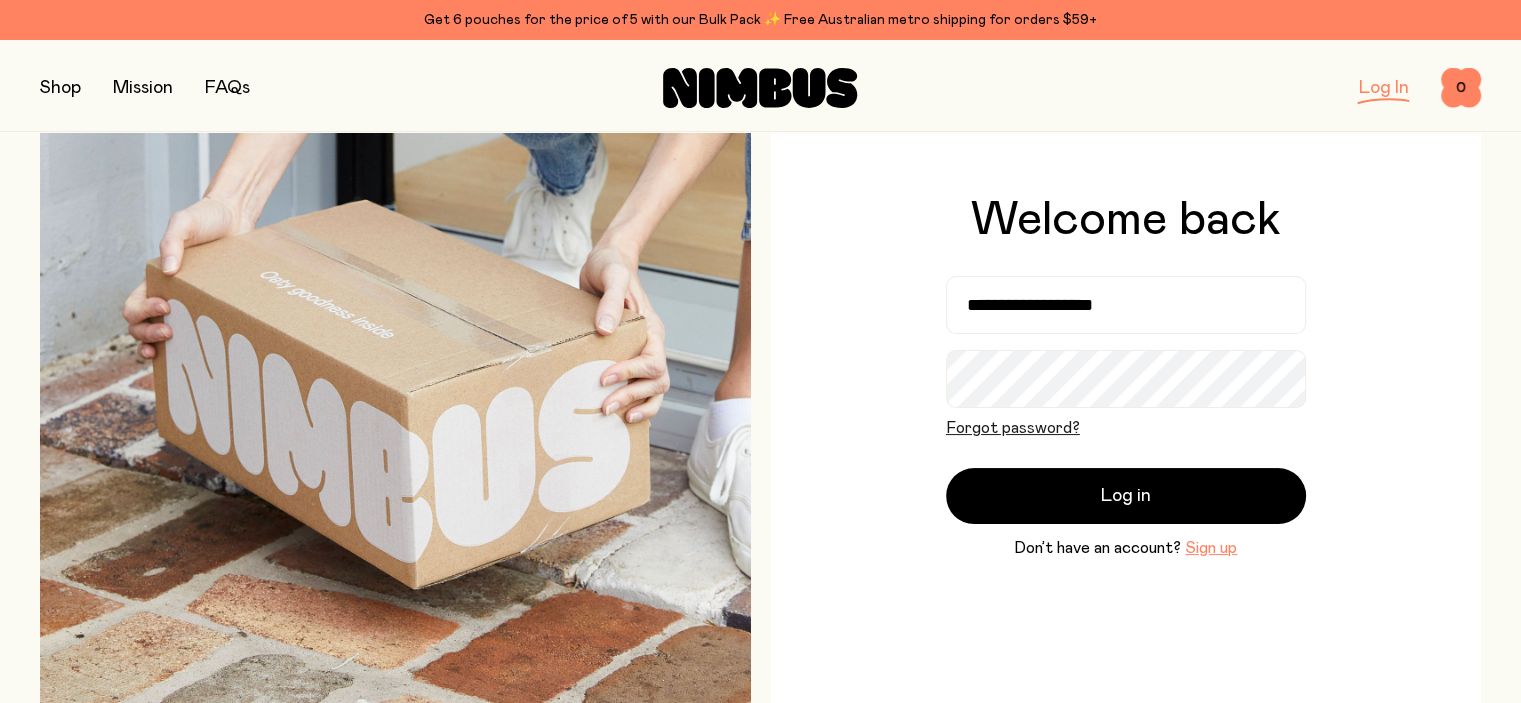 click on "Forgot password?" at bounding box center (1013, 428) 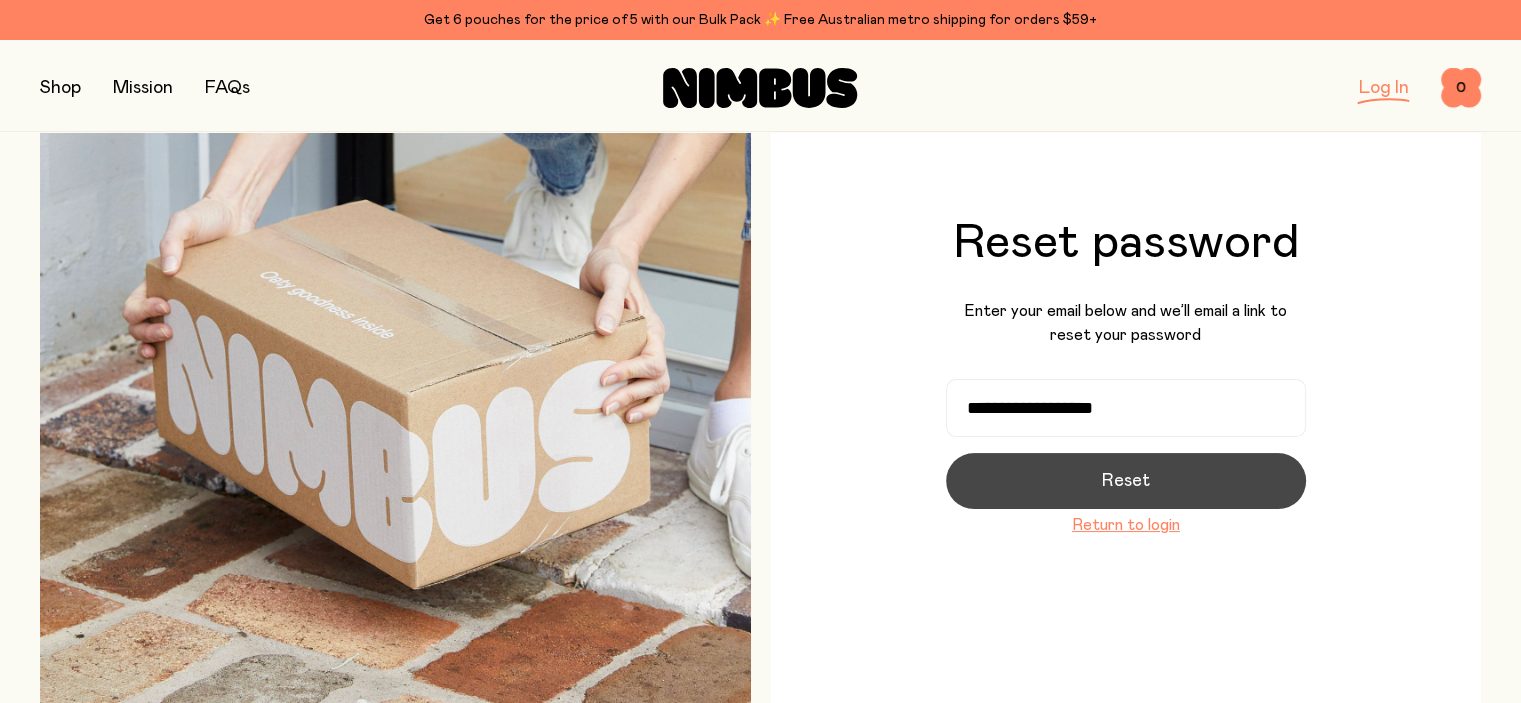 click on "Reset" at bounding box center [1126, 481] 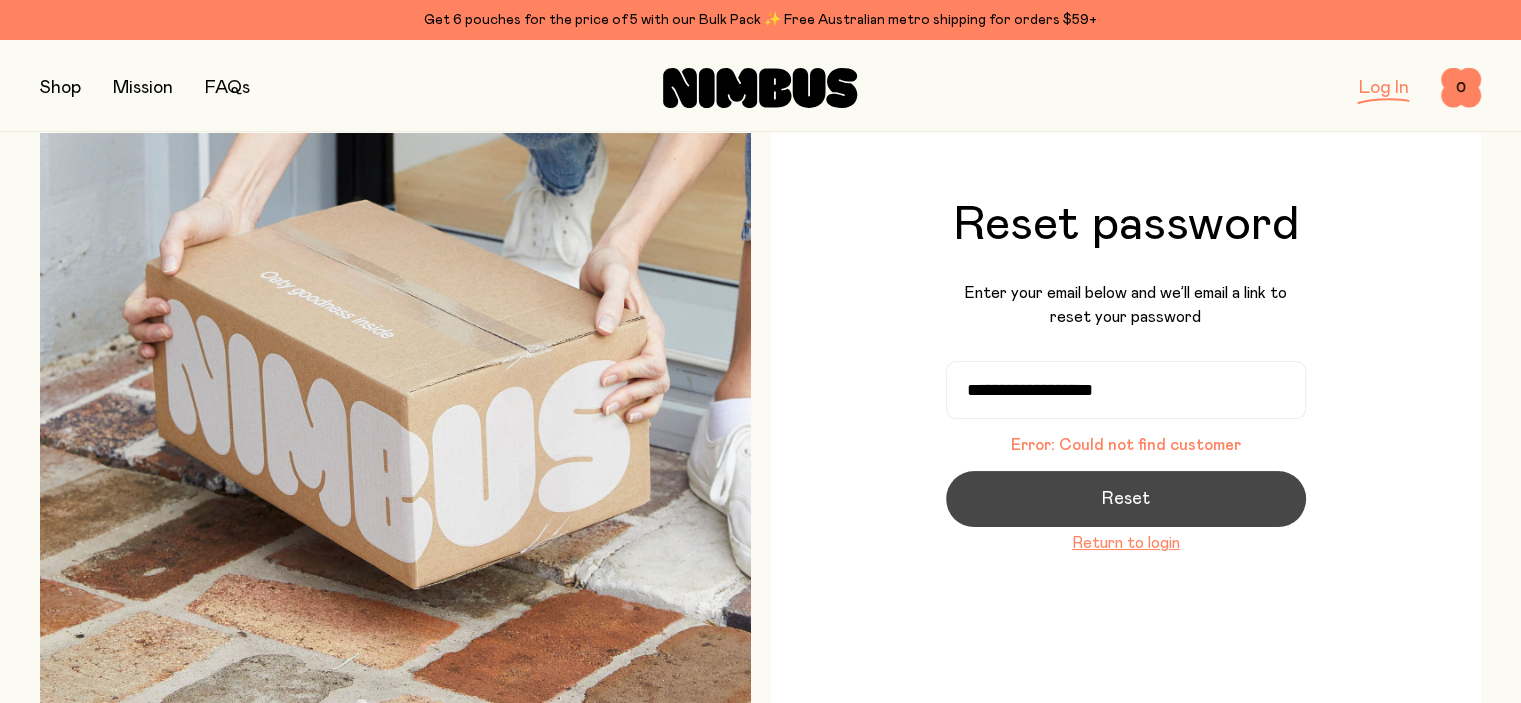 scroll, scrollTop: 113, scrollLeft: 0, axis: vertical 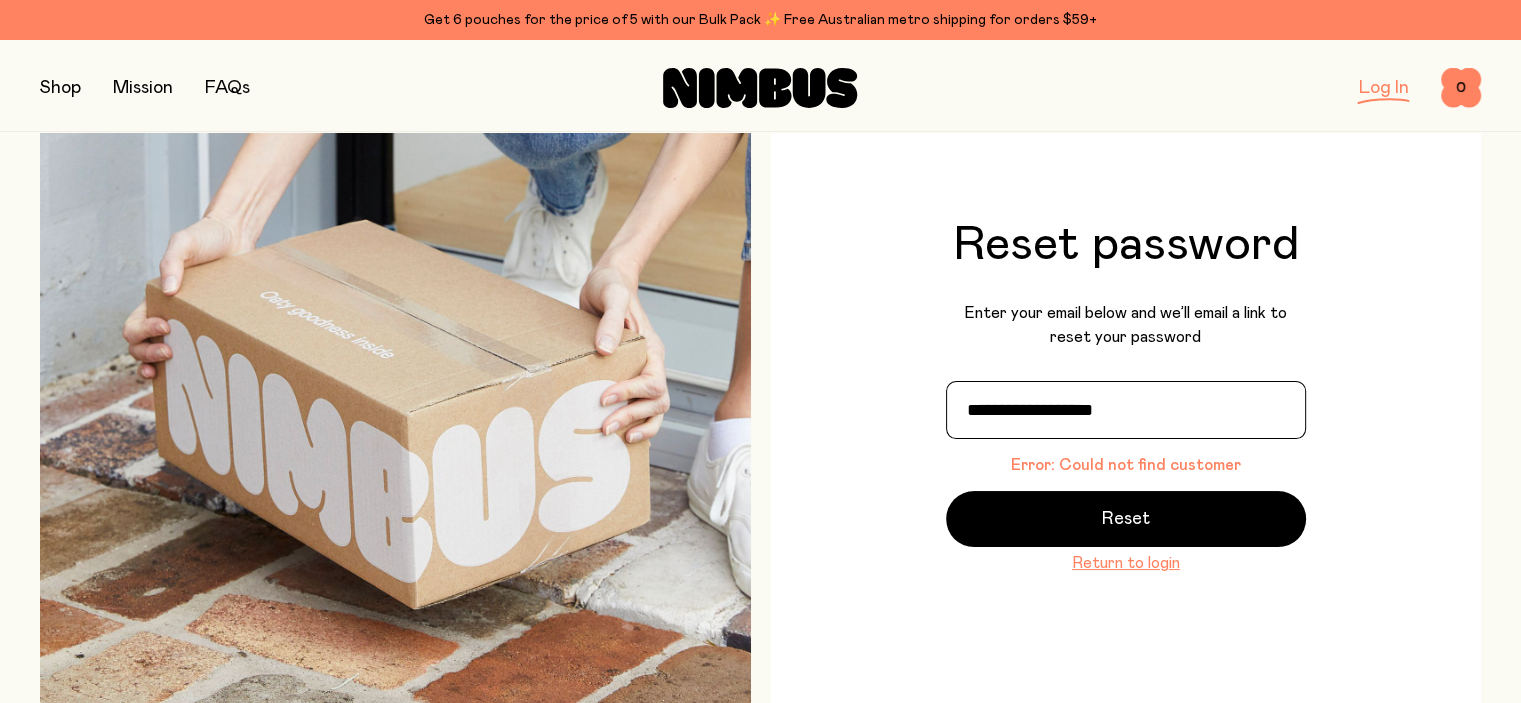 click on "**********" at bounding box center [1126, 410] 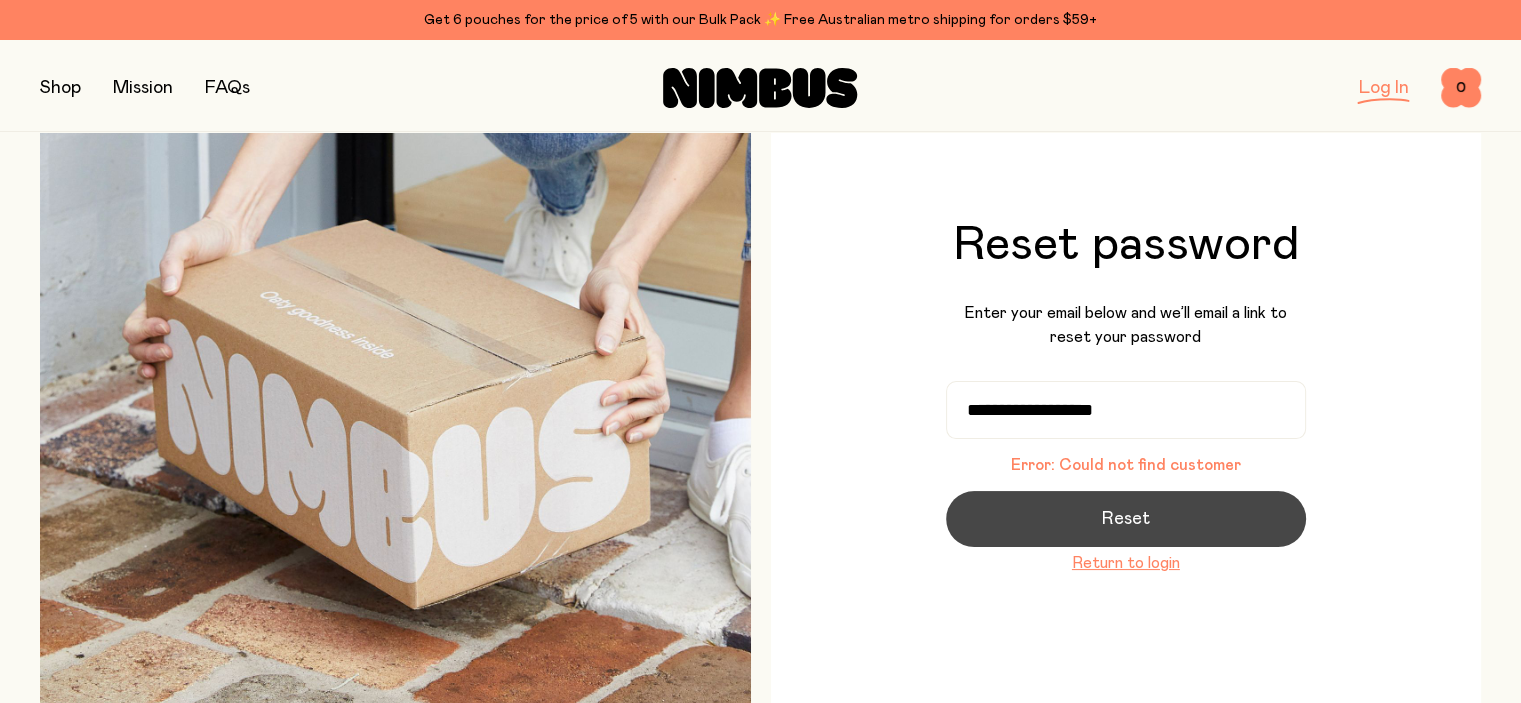 click on "Reset" at bounding box center [1126, 519] 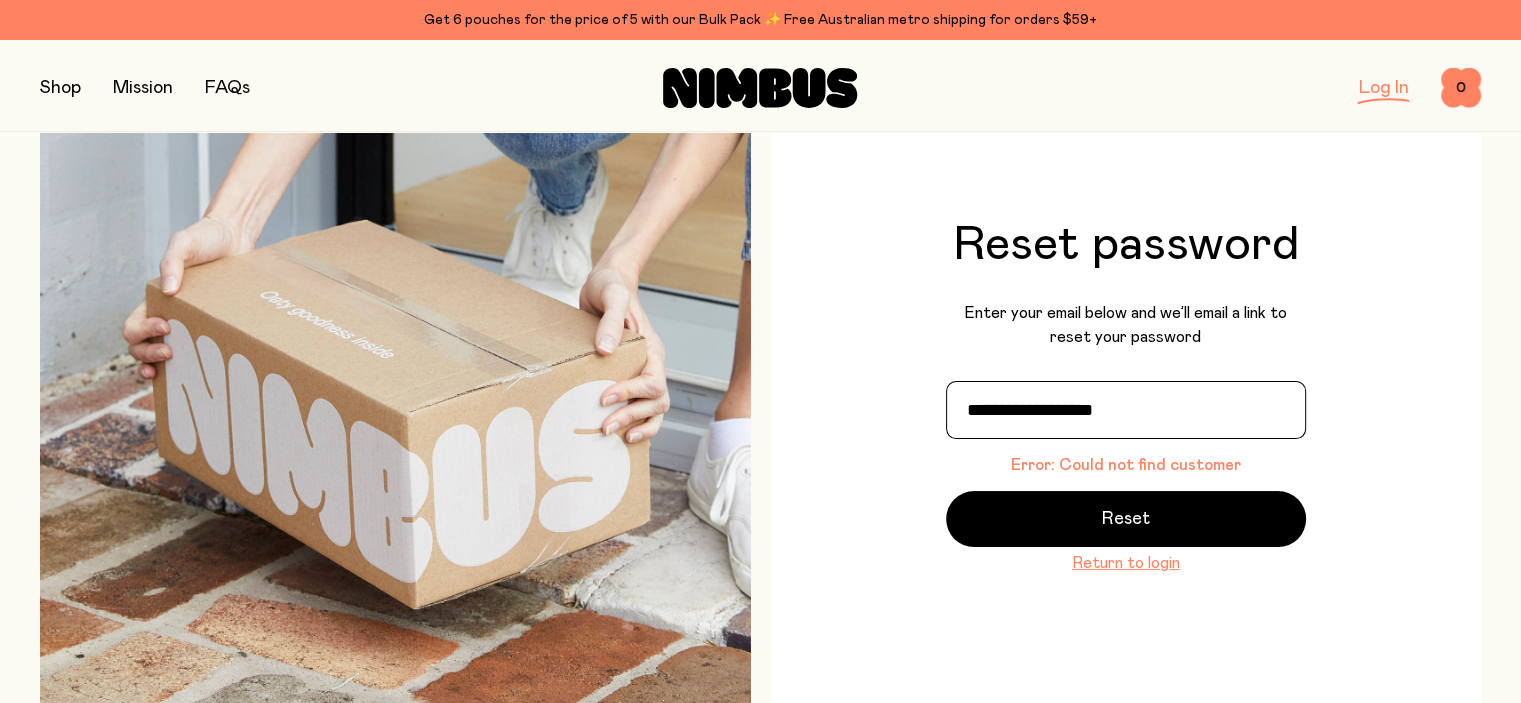 drag, startPoint x: 1142, startPoint y: 410, endPoint x: 970, endPoint y: 410, distance: 172 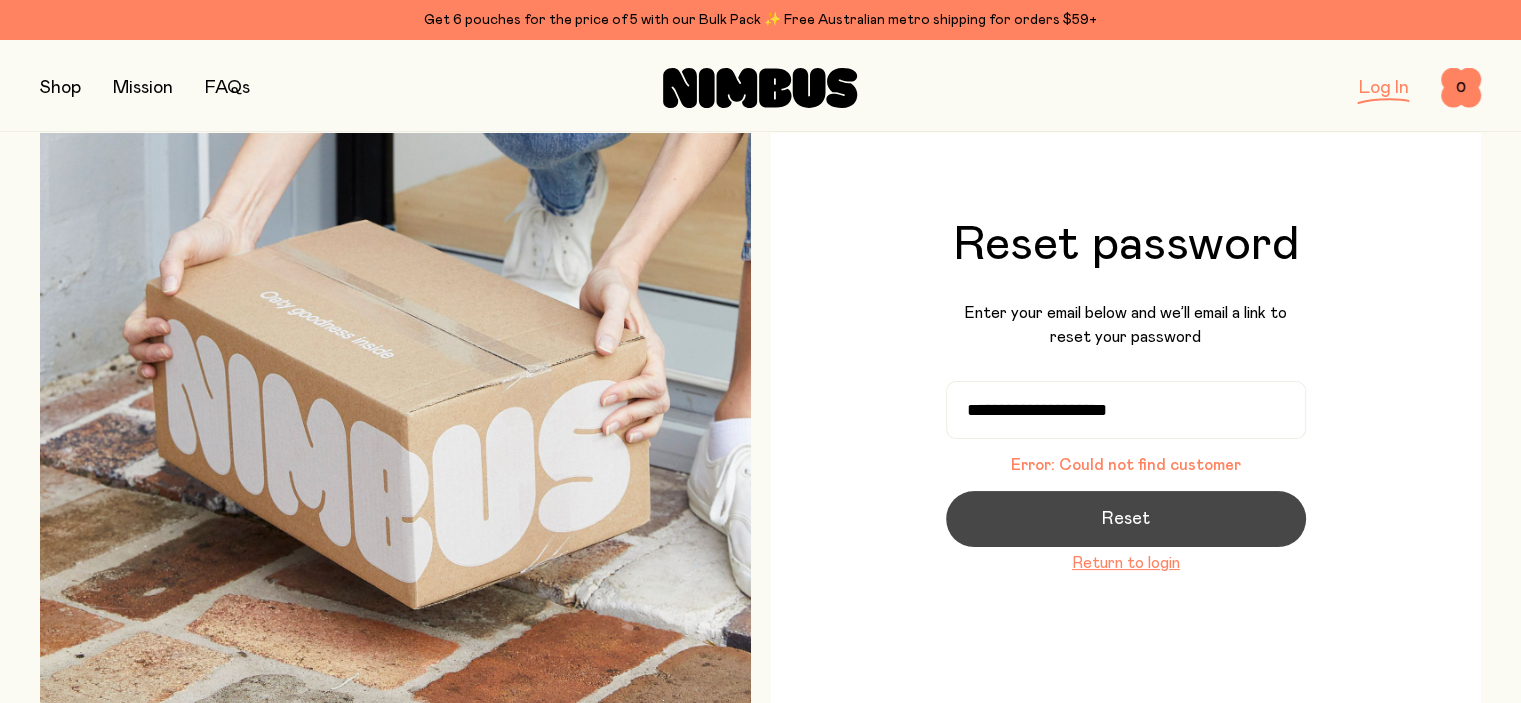 click on "Reset" at bounding box center (1126, 519) 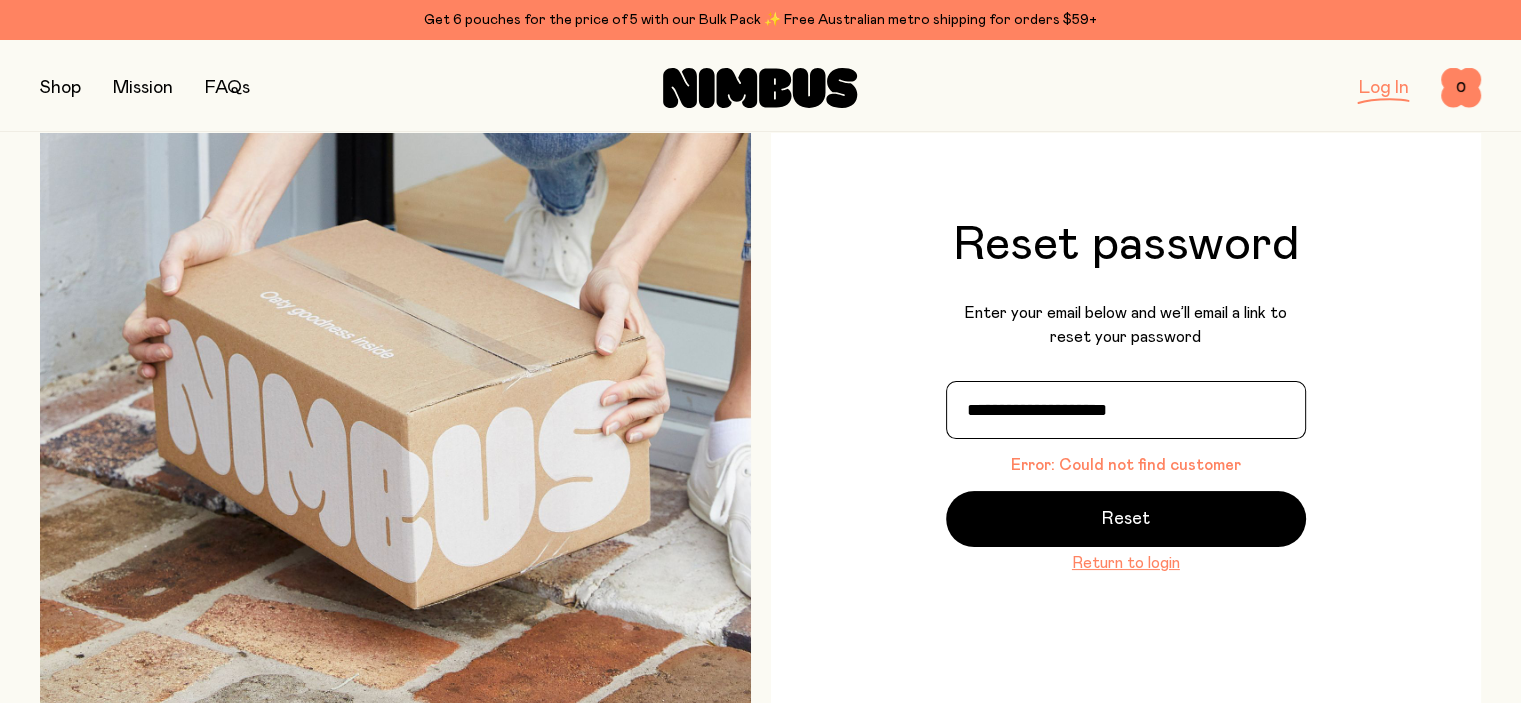 click on "**********" at bounding box center [1126, 410] 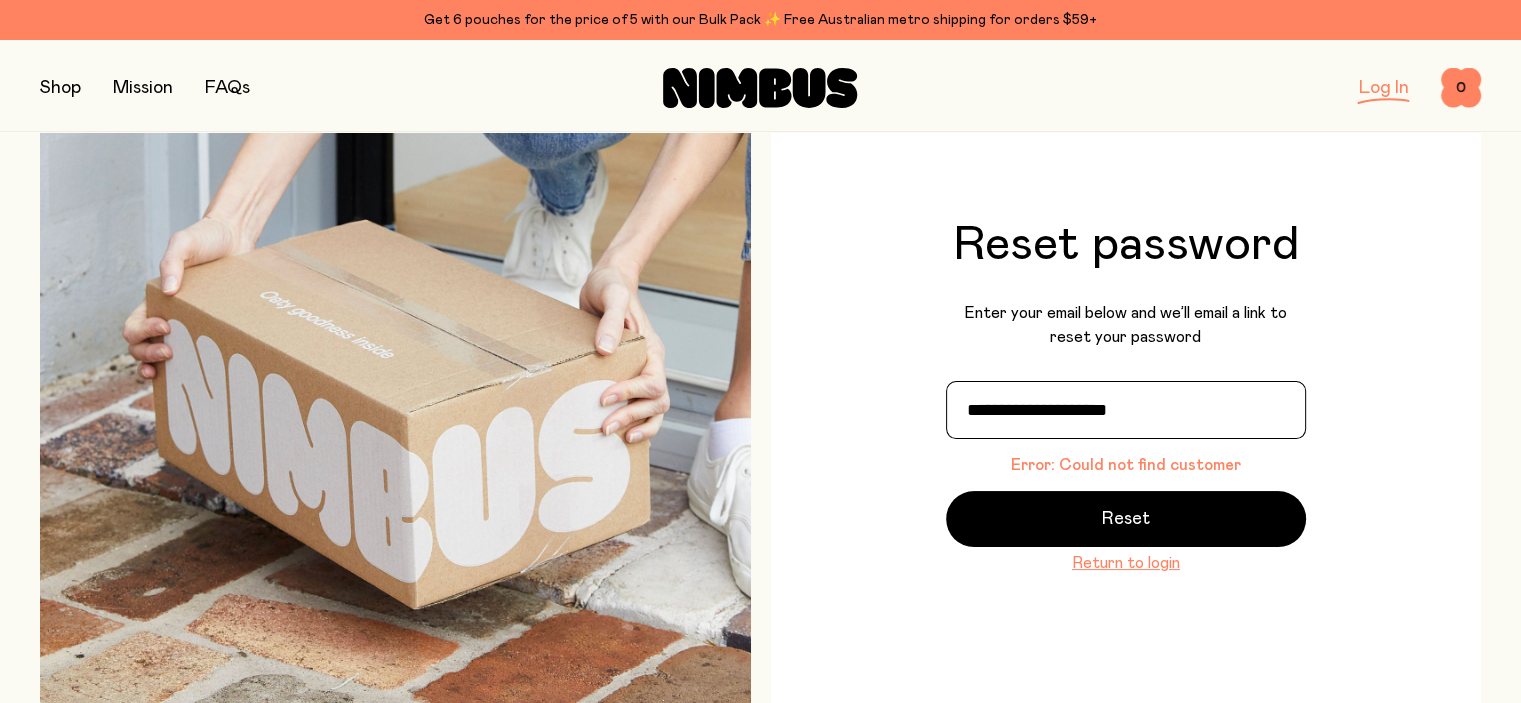 type on "**********" 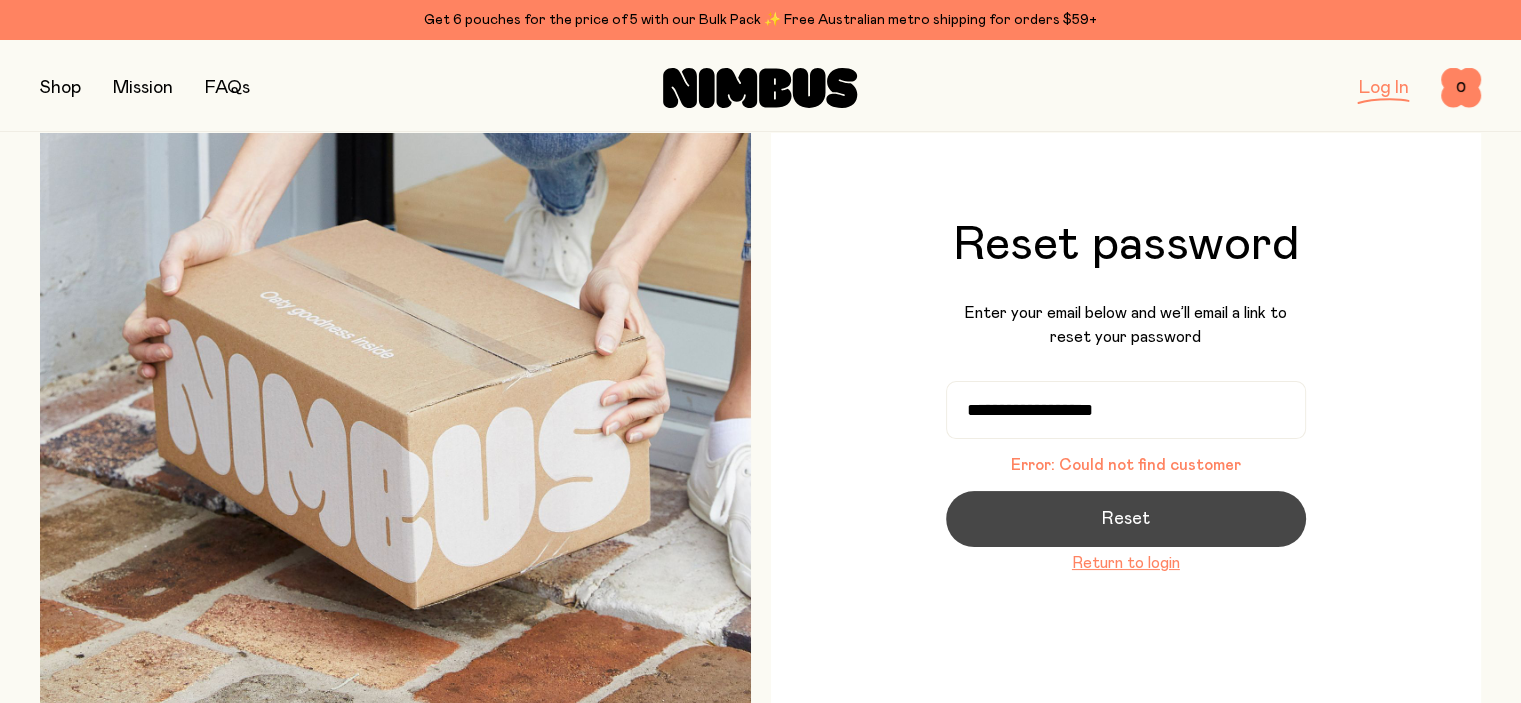 click on "Reset" at bounding box center (1126, 519) 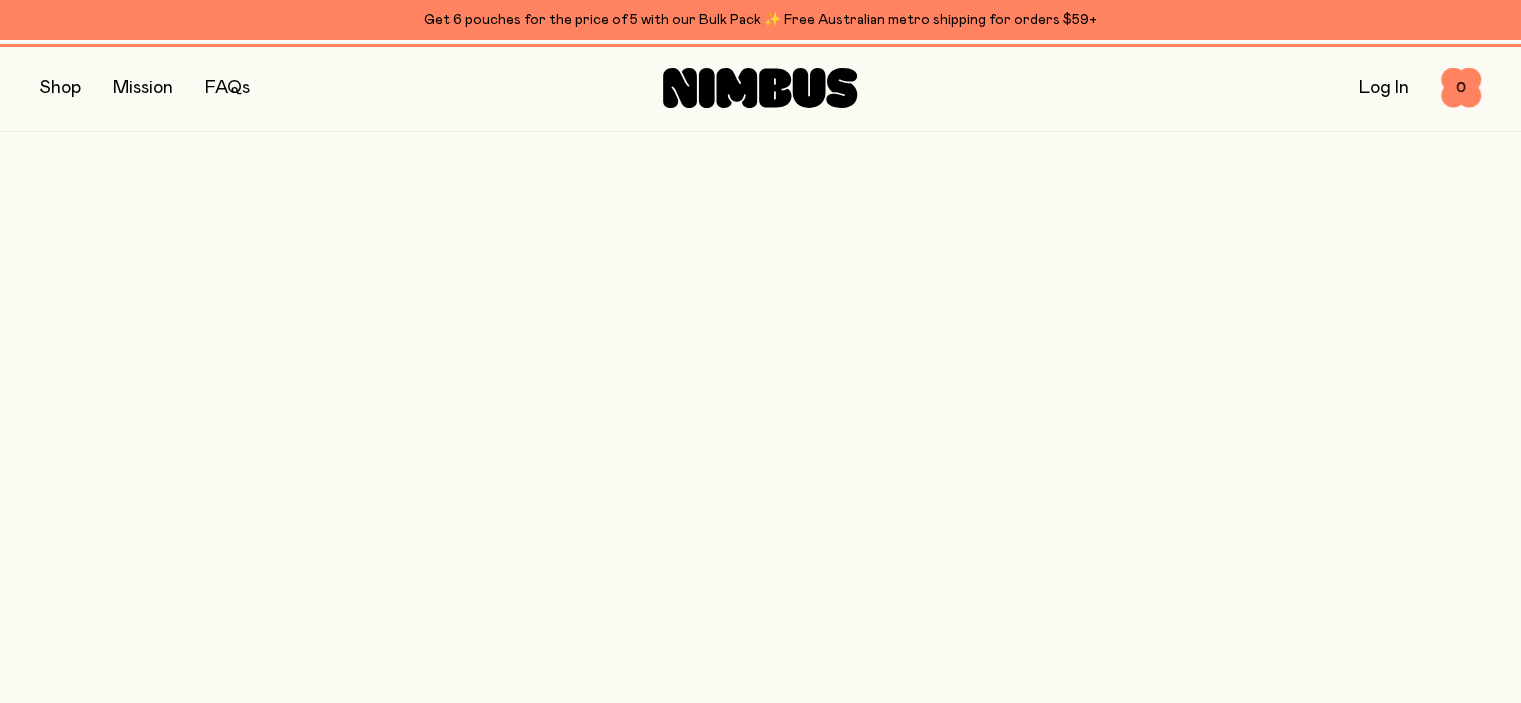 scroll, scrollTop: 0, scrollLeft: 0, axis: both 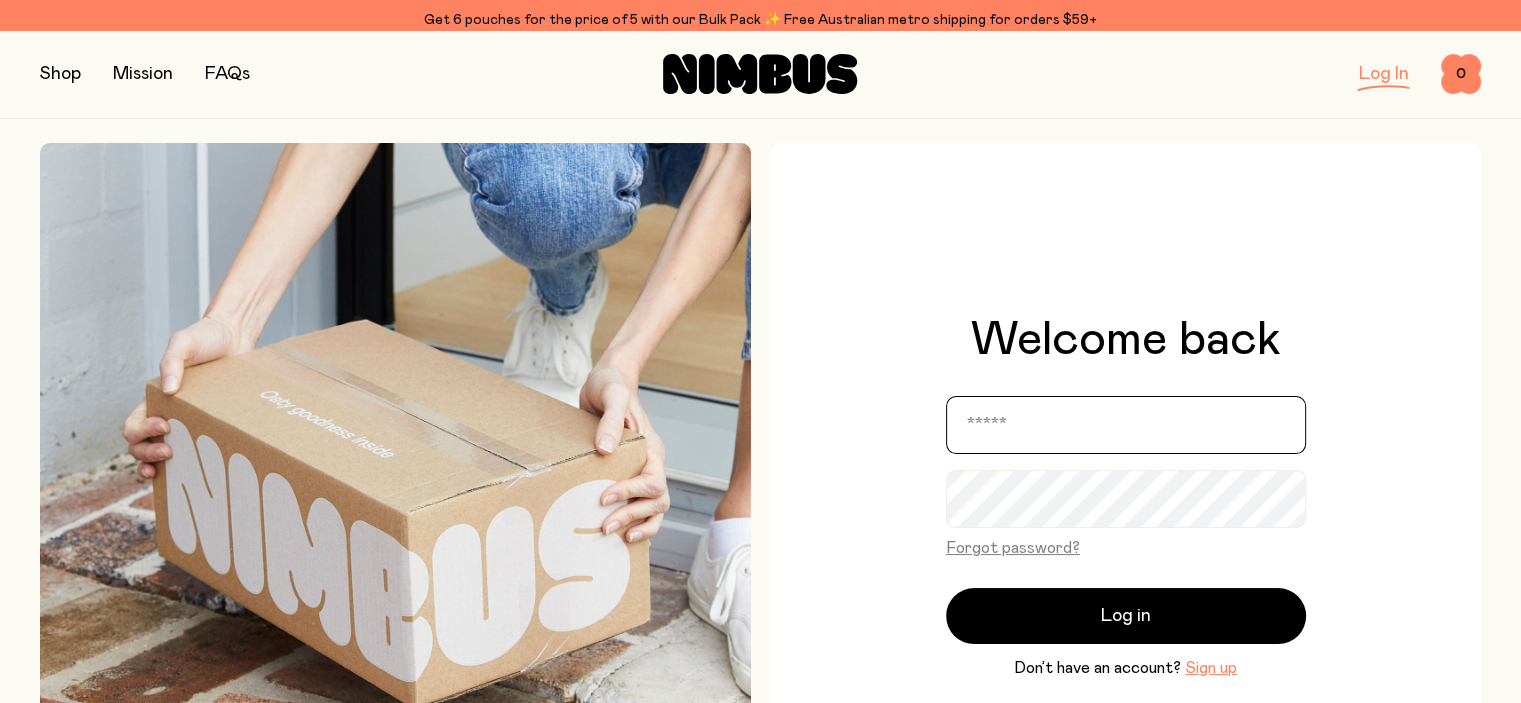 click on "Welcome back Forgot password? Log in Don’t have an account? Sign up" at bounding box center [1126, 498] 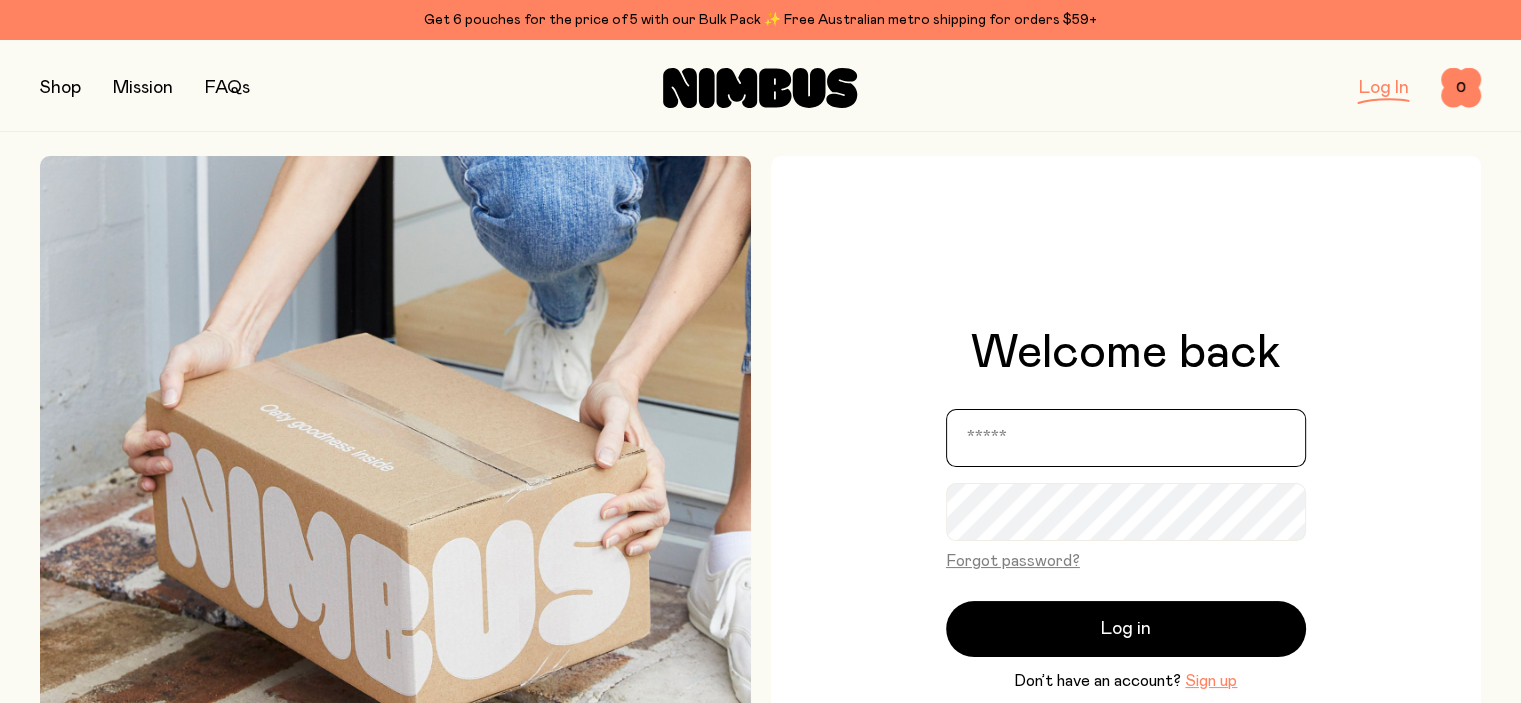 type on "**********" 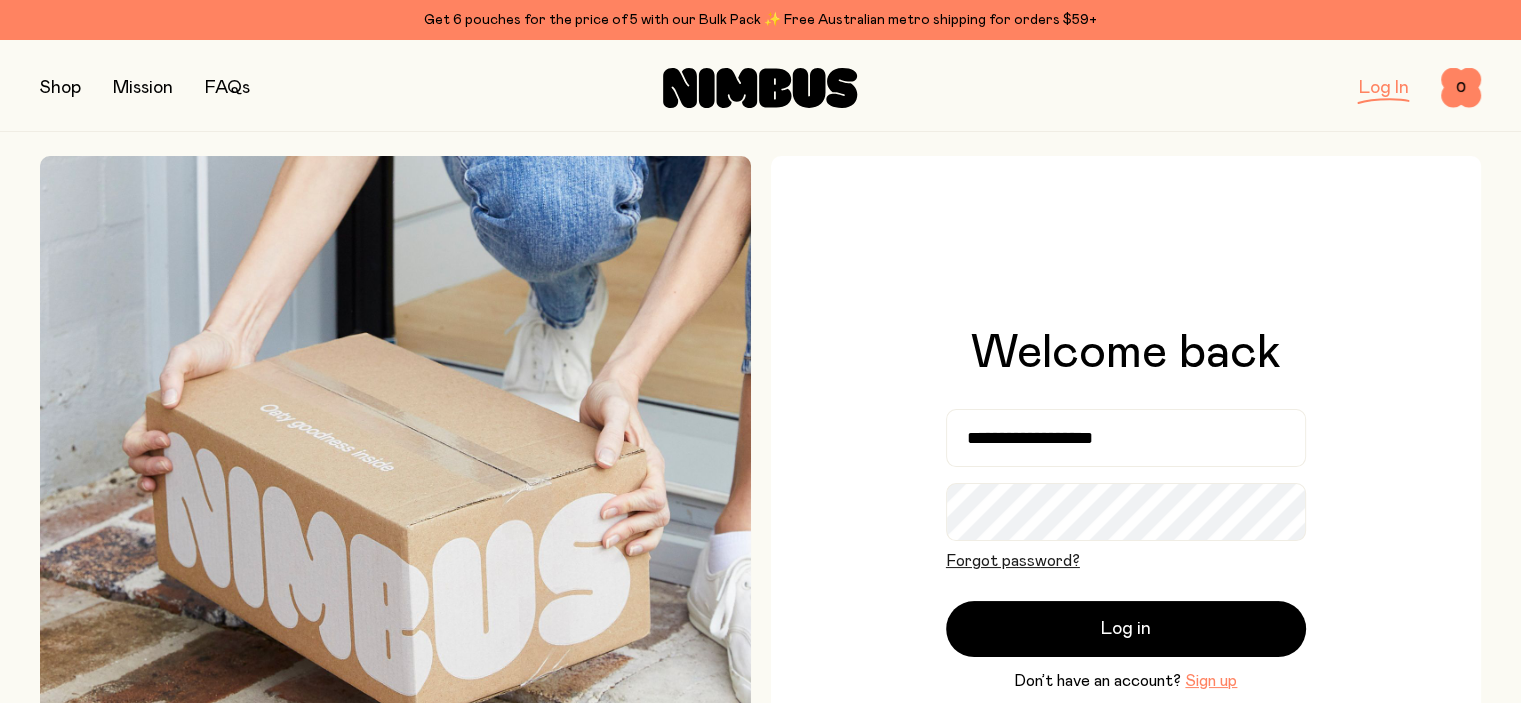 click on "Forgot password?" at bounding box center (1013, 561) 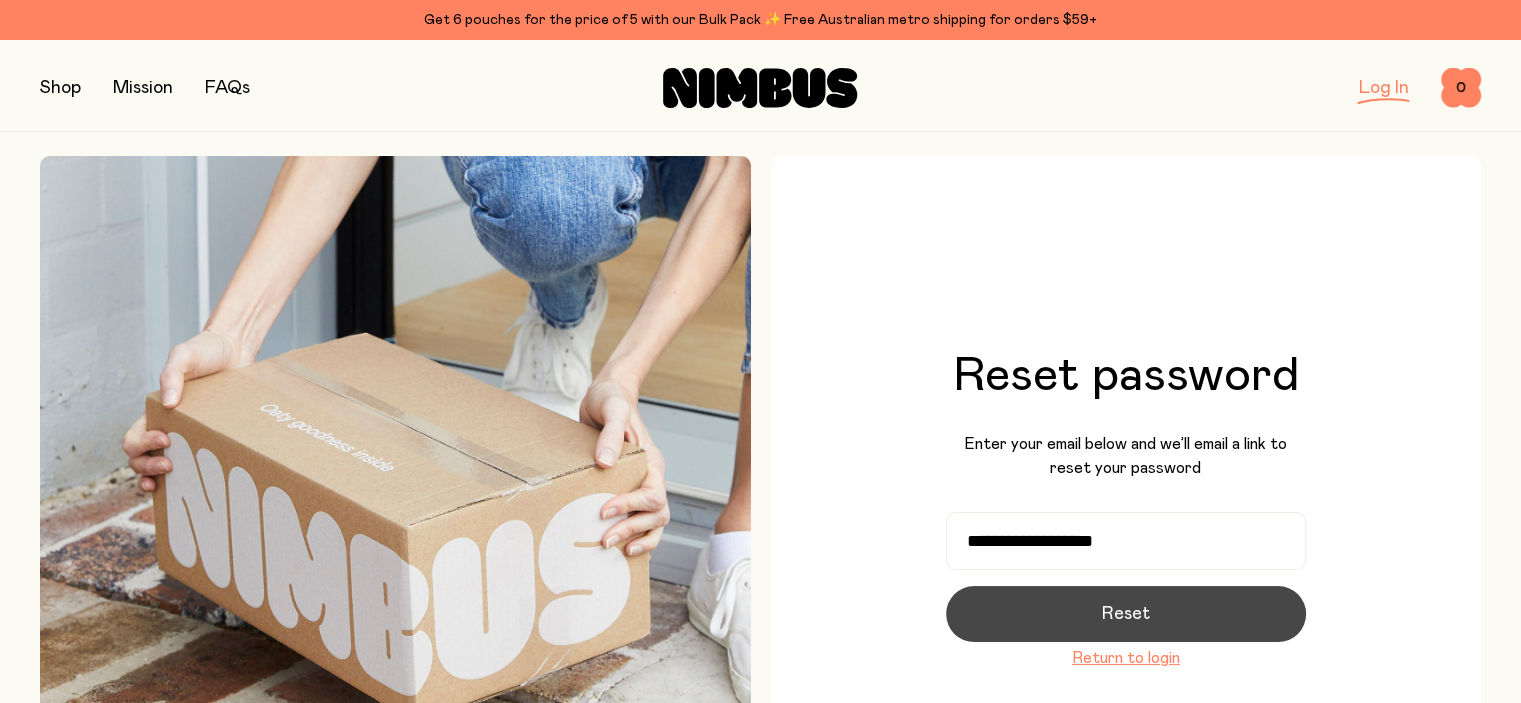 click on "Reset" at bounding box center (1126, 614) 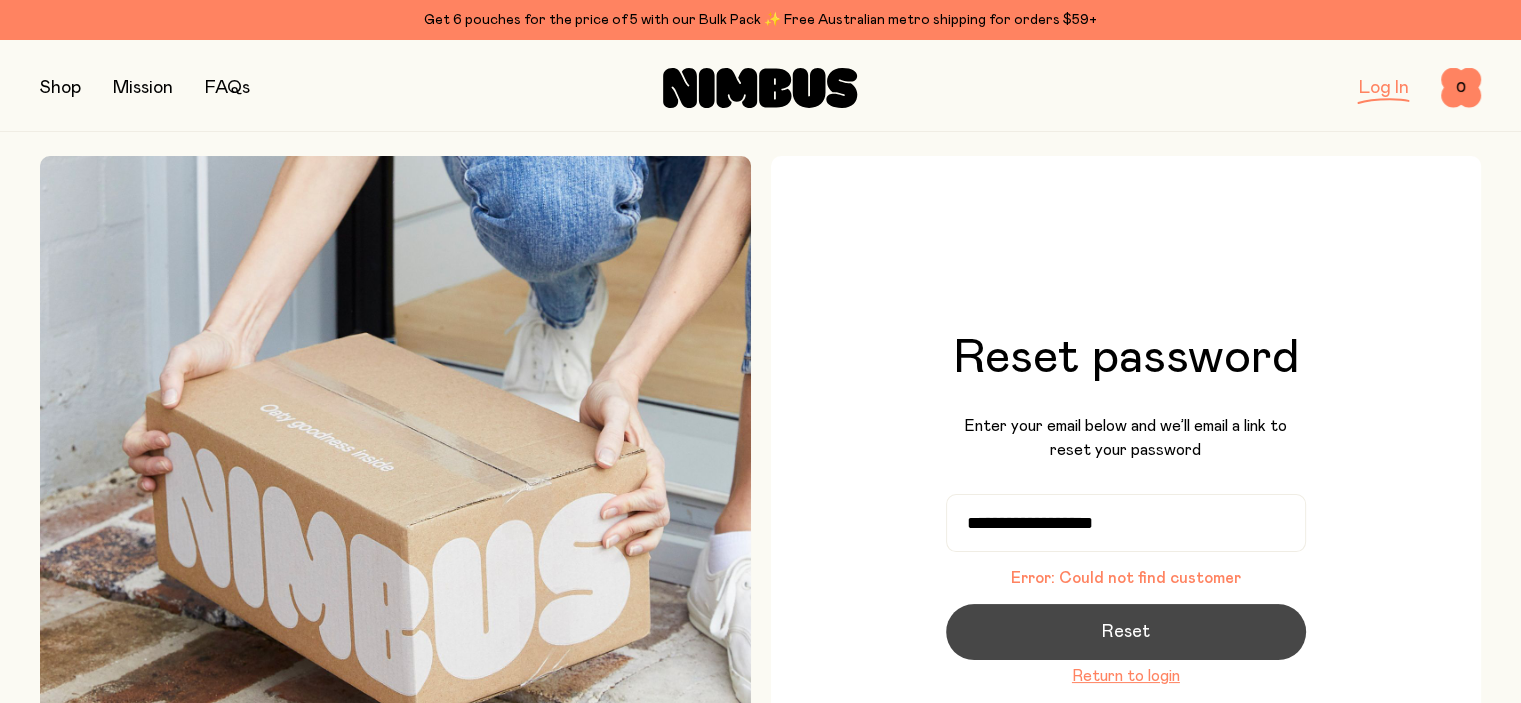 click on "Reset" at bounding box center (1126, 632) 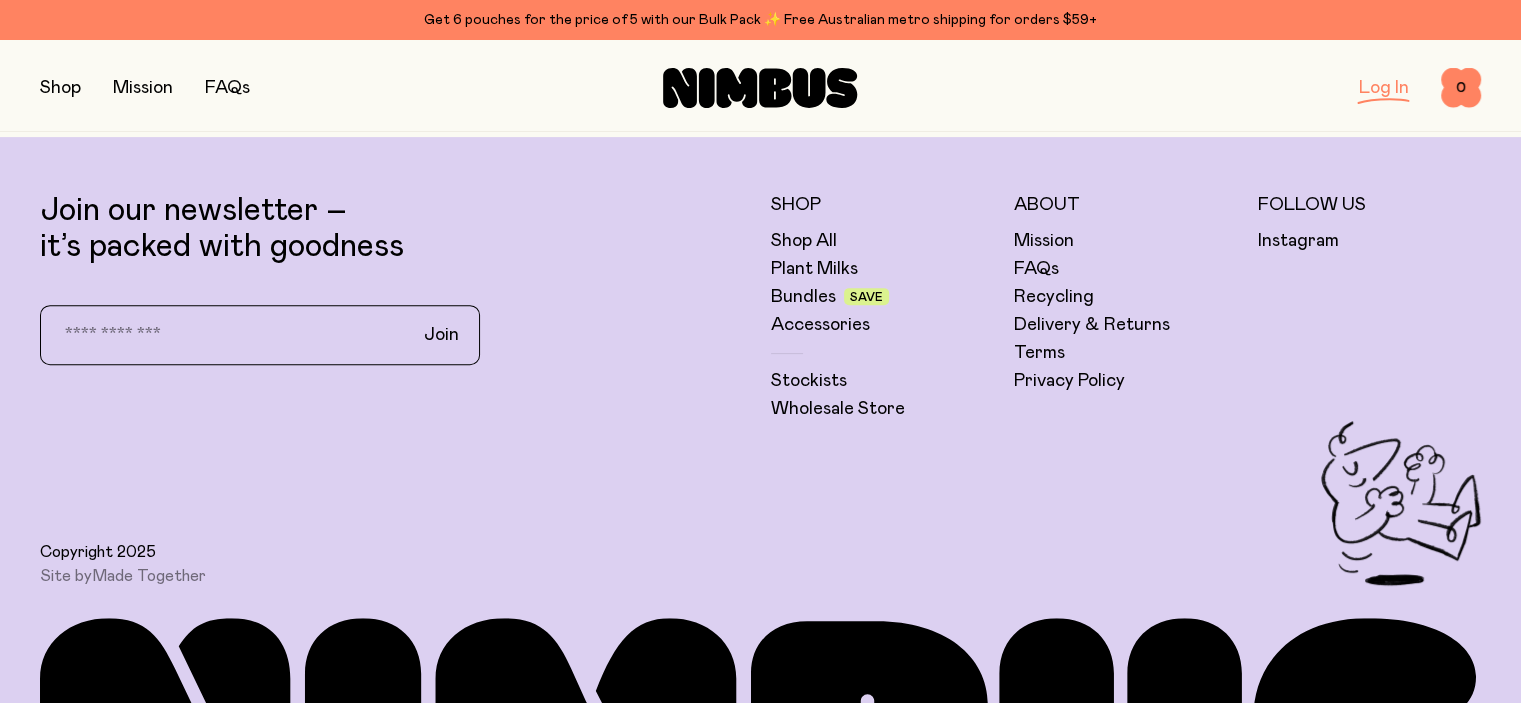 scroll, scrollTop: 769, scrollLeft: 0, axis: vertical 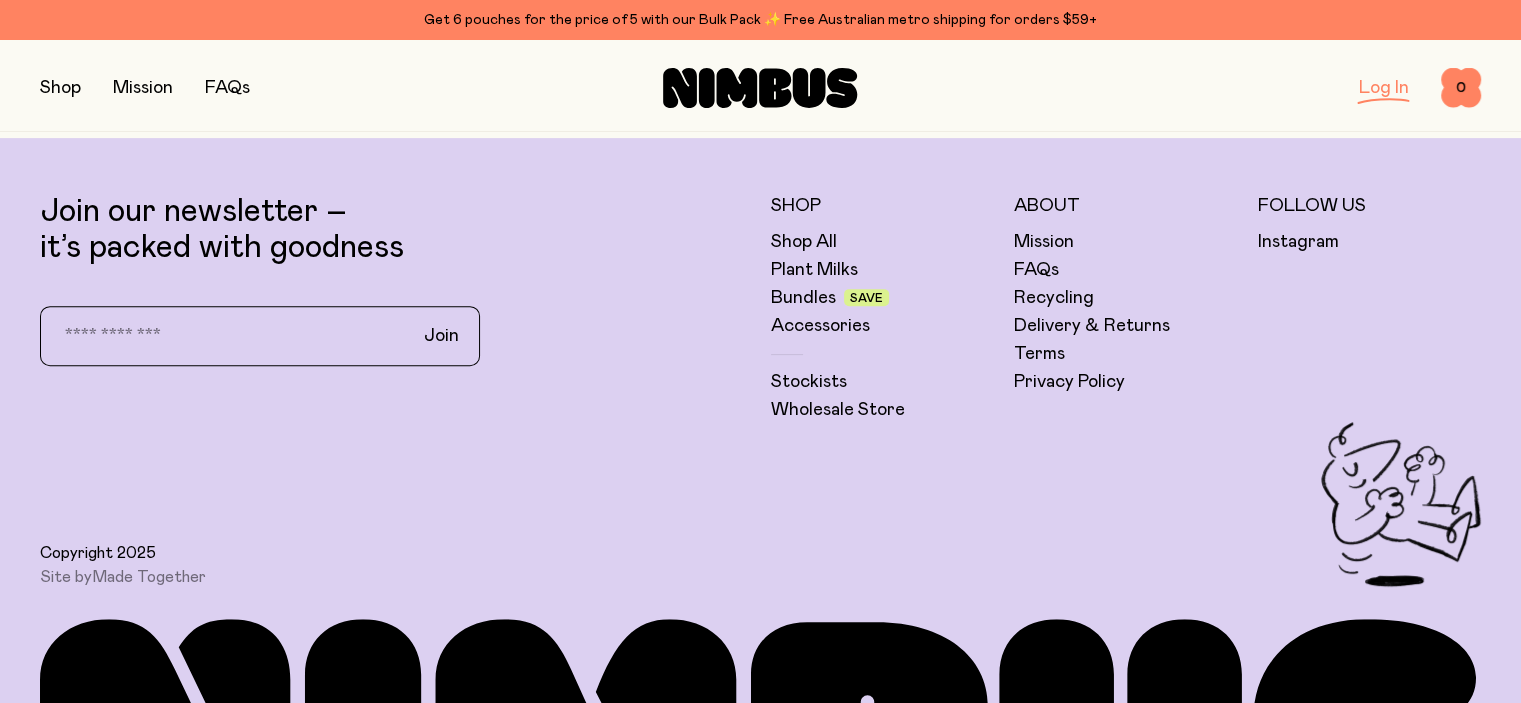 click on "FAQs" at bounding box center (227, 88) 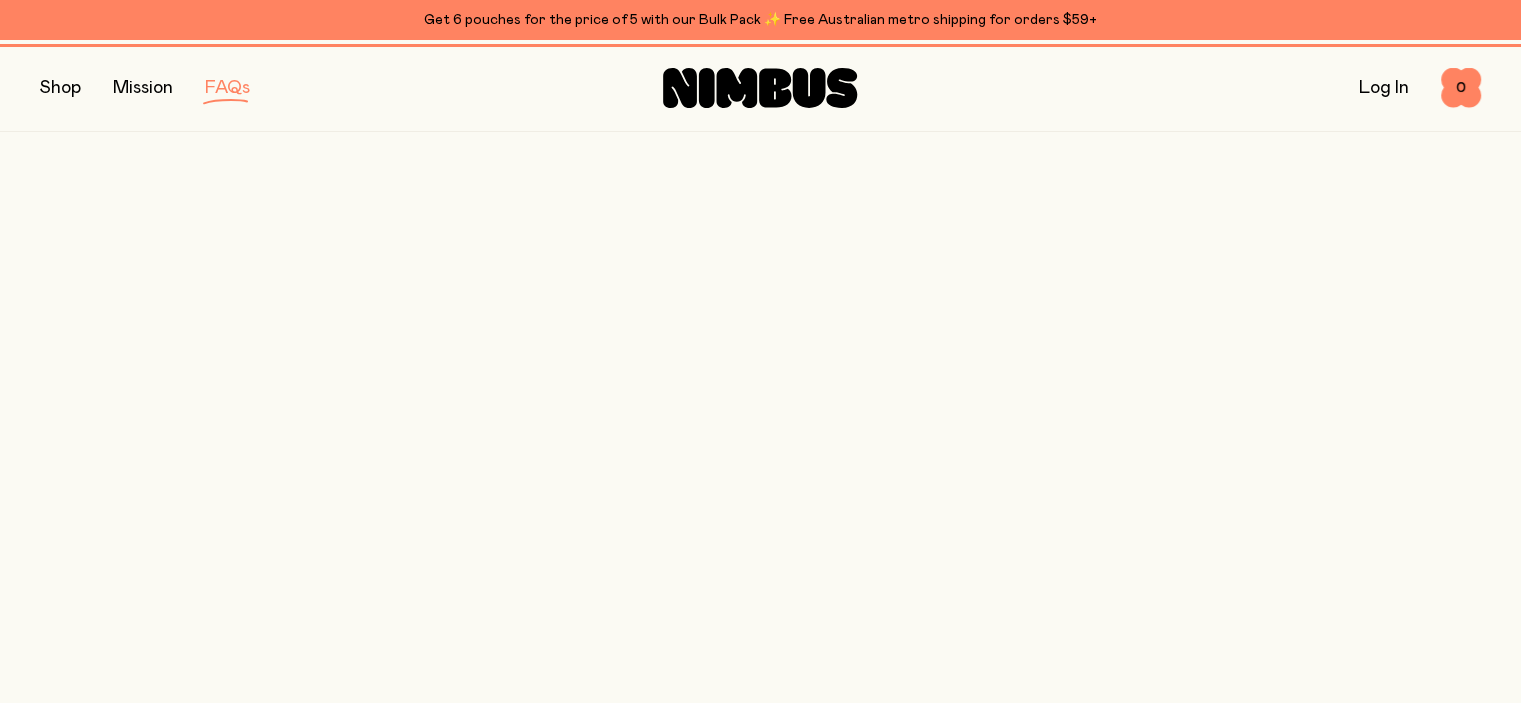 scroll, scrollTop: 0, scrollLeft: 0, axis: both 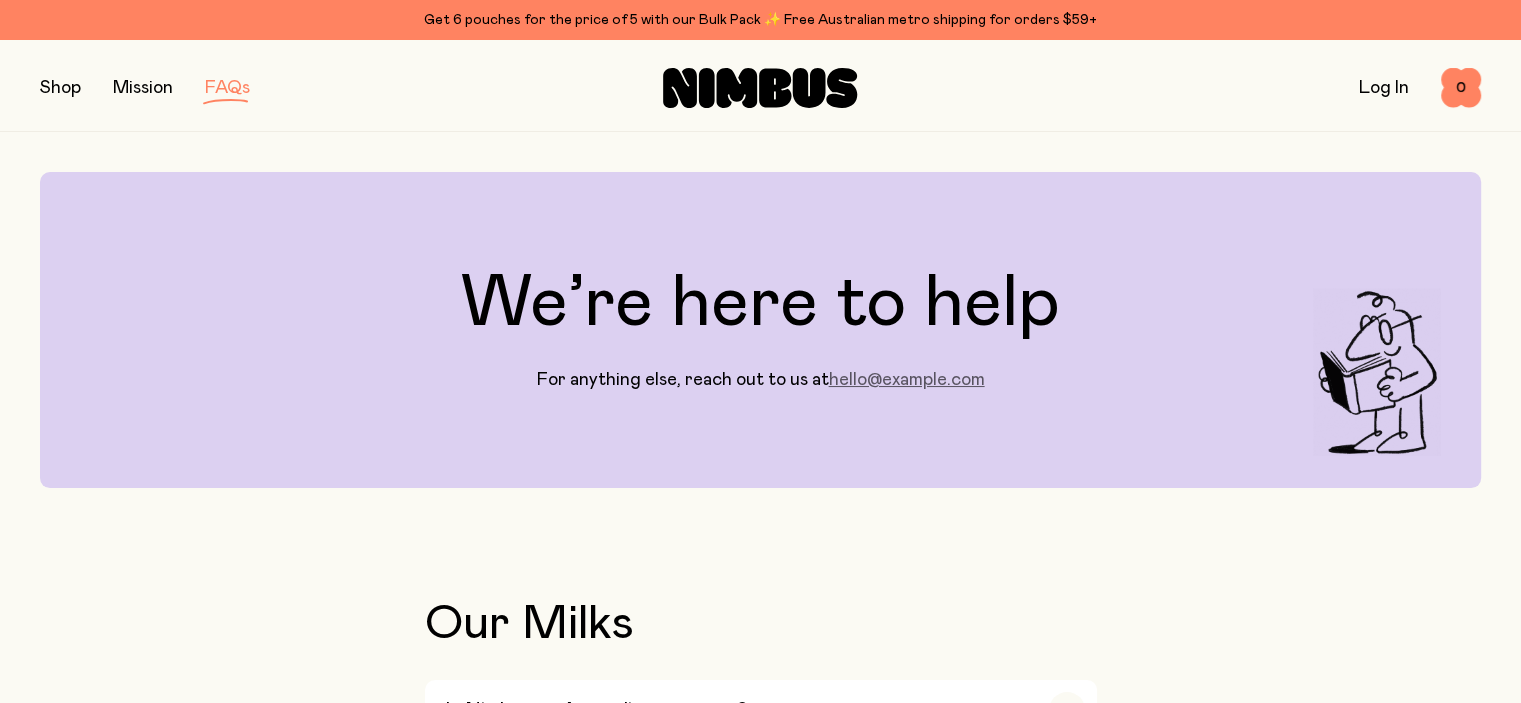 click on "hello@drinknimbus.co" at bounding box center (907, 380) 